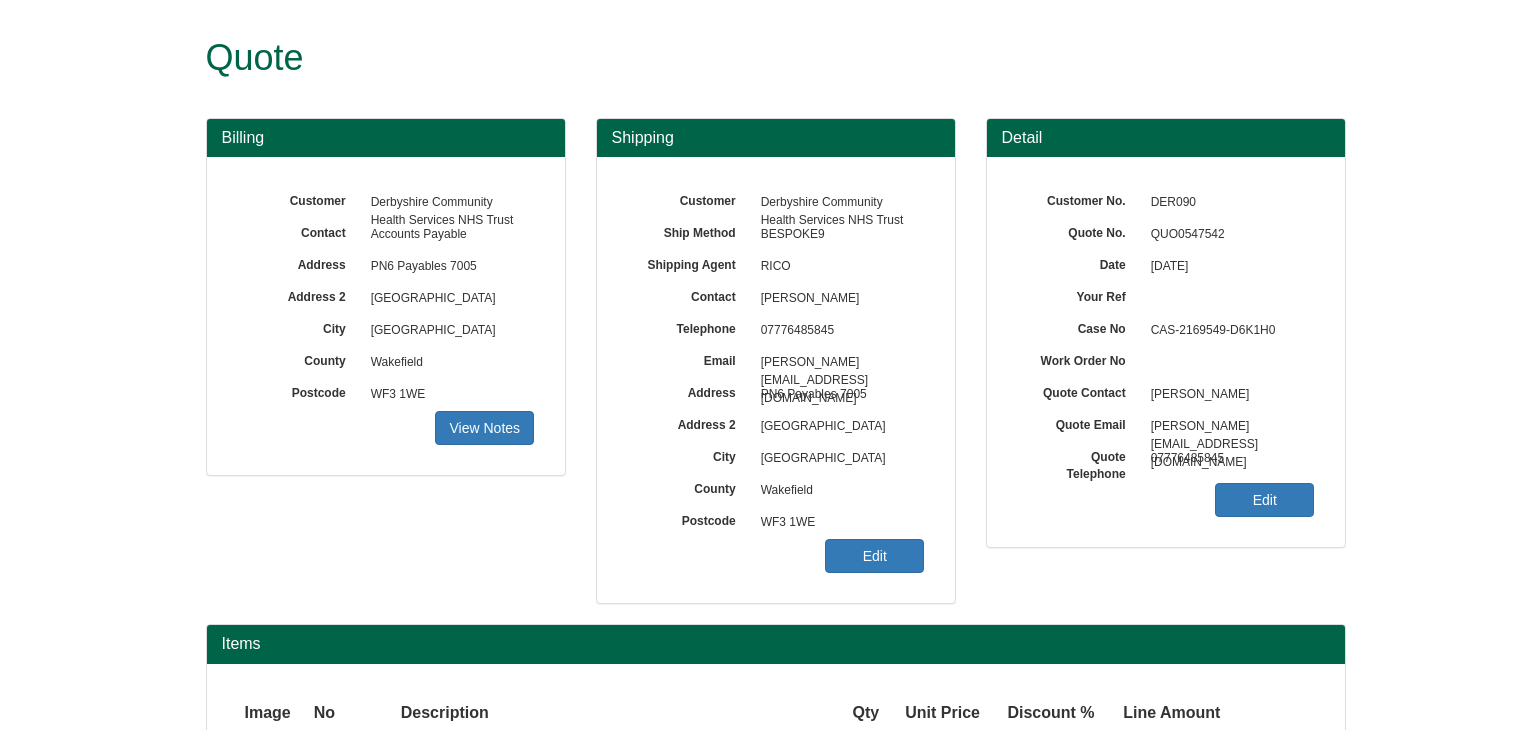 scroll, scrollTop: 28, scrollLeft: 0, axis: vertical 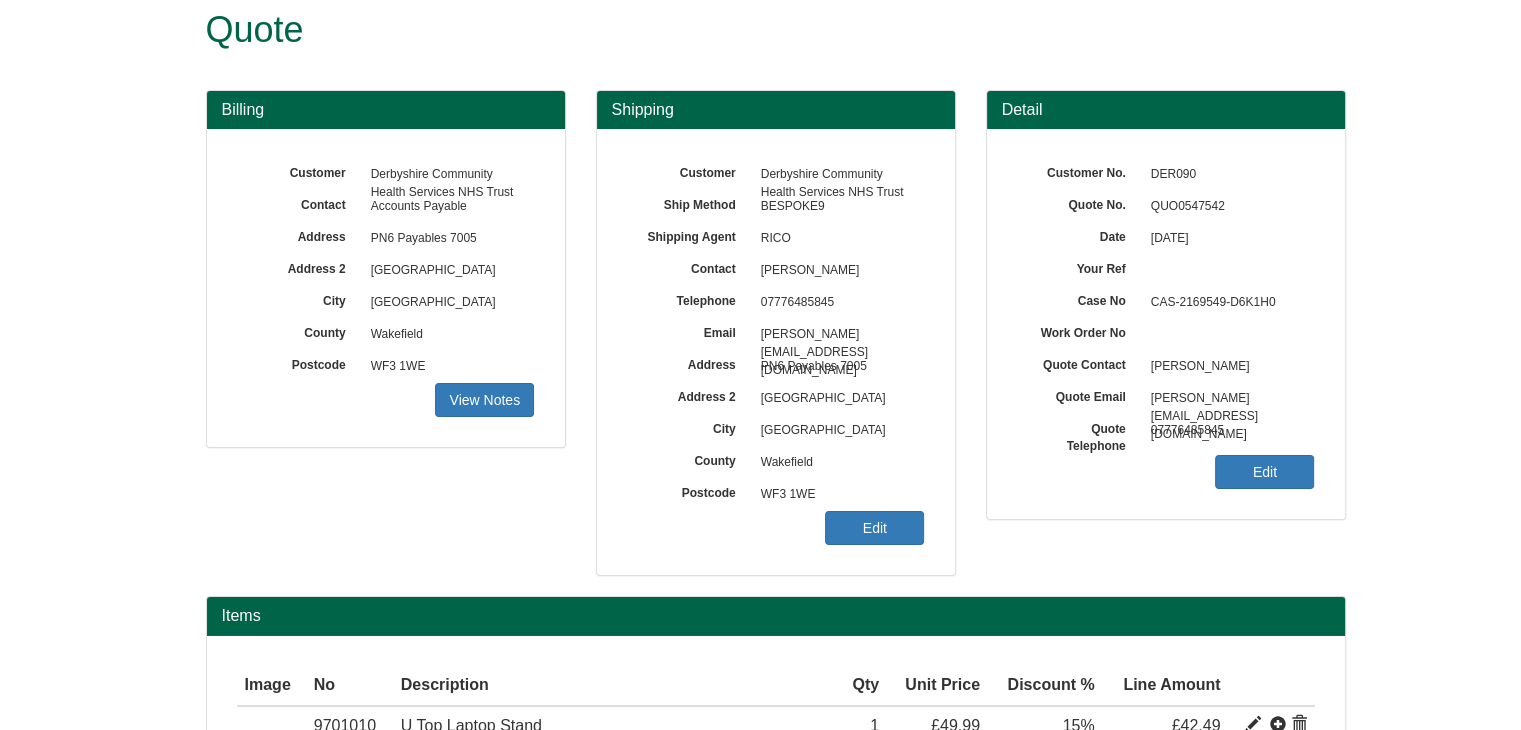 click on "Quote
Billing
Customer Derbyshire Community Health Services NHS Trust
Contact Accounts Payable
Address PN6 Payables 7005
Address 2 Phoenix House
City County" at bounding box center (760, 501) 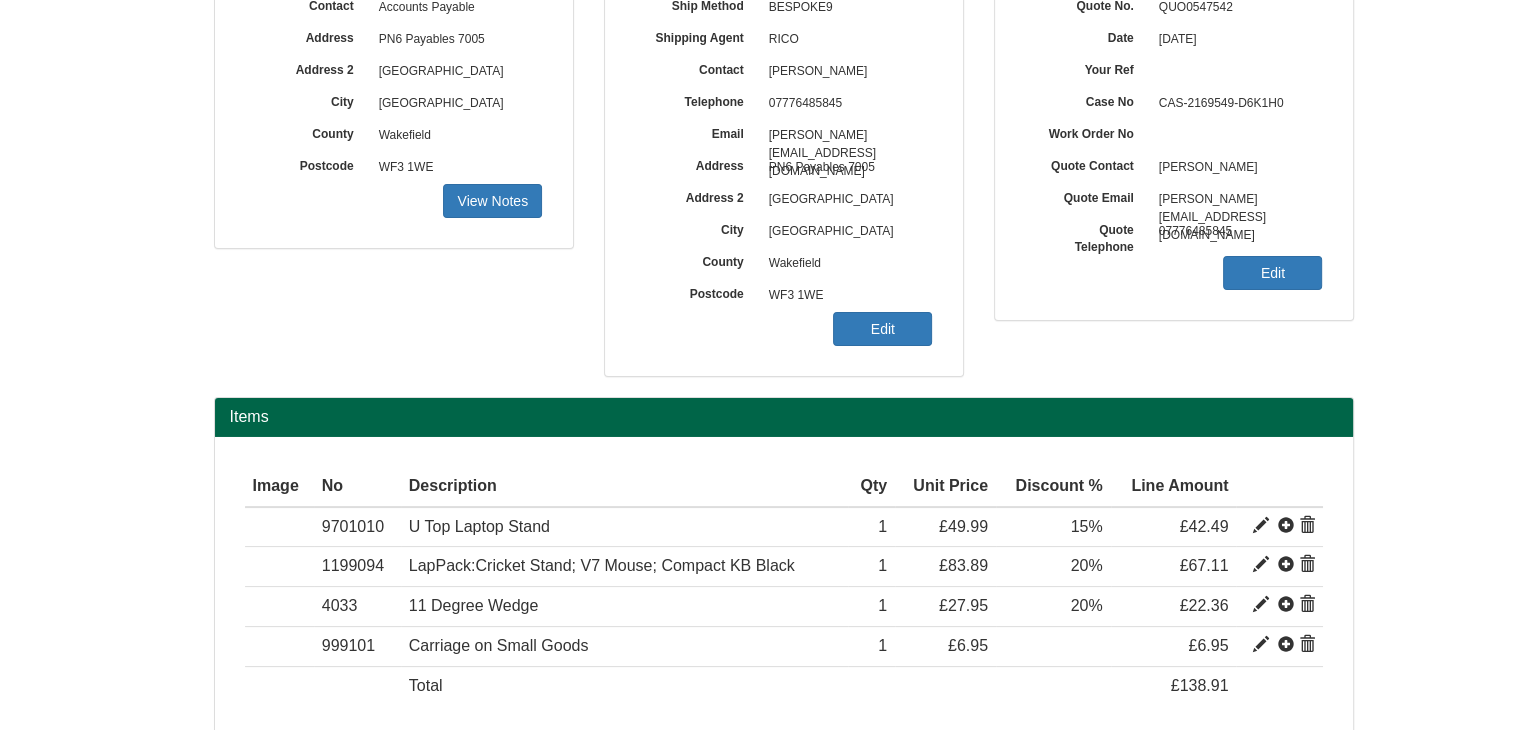 scroll, scrollTop: 229, scrollLeft: 0, axis: vertical 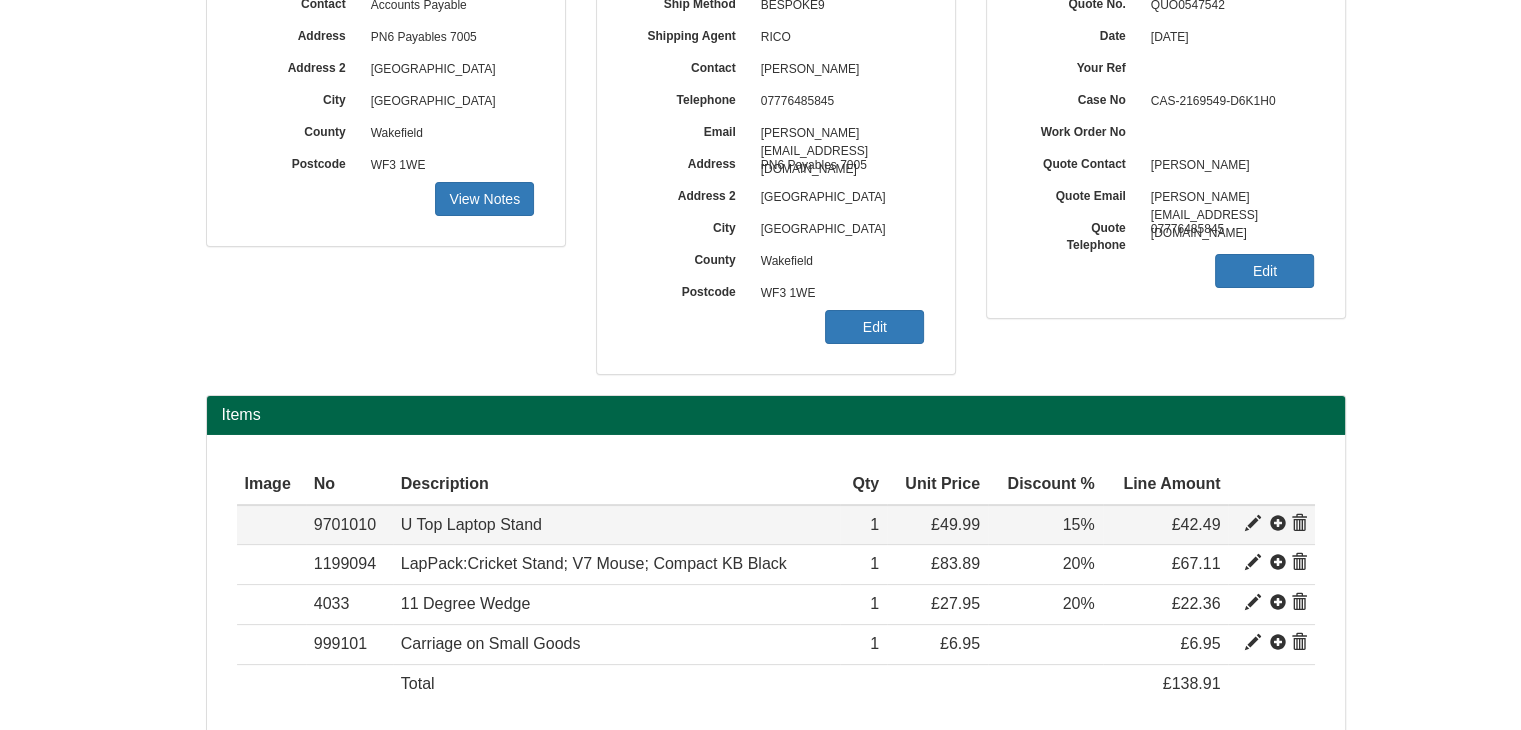 click at bounding box center (1253, 524) 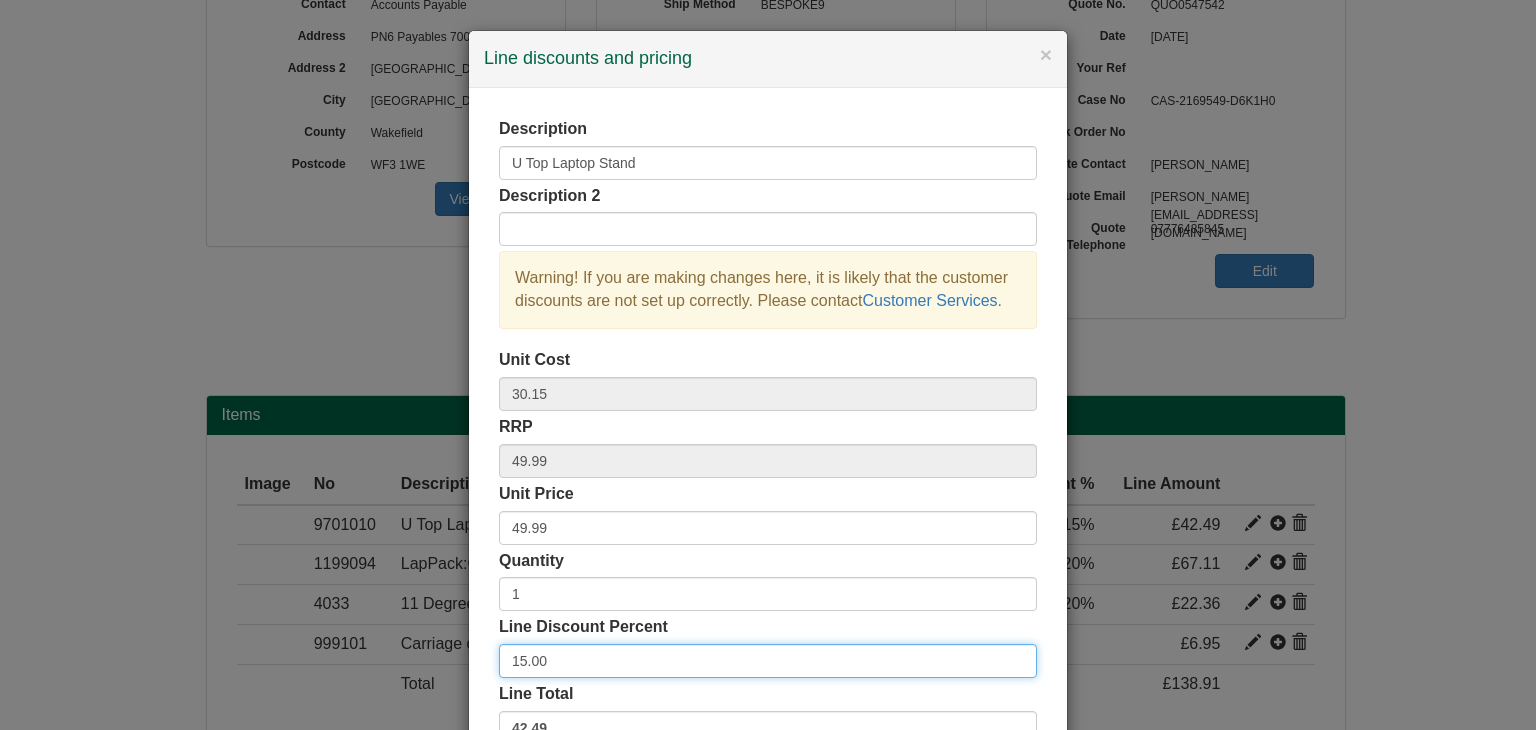 drag, startPoint x: 544, startPoint y: 665, endPoint x: 399, endPoint y: 635, distance: 148.07092 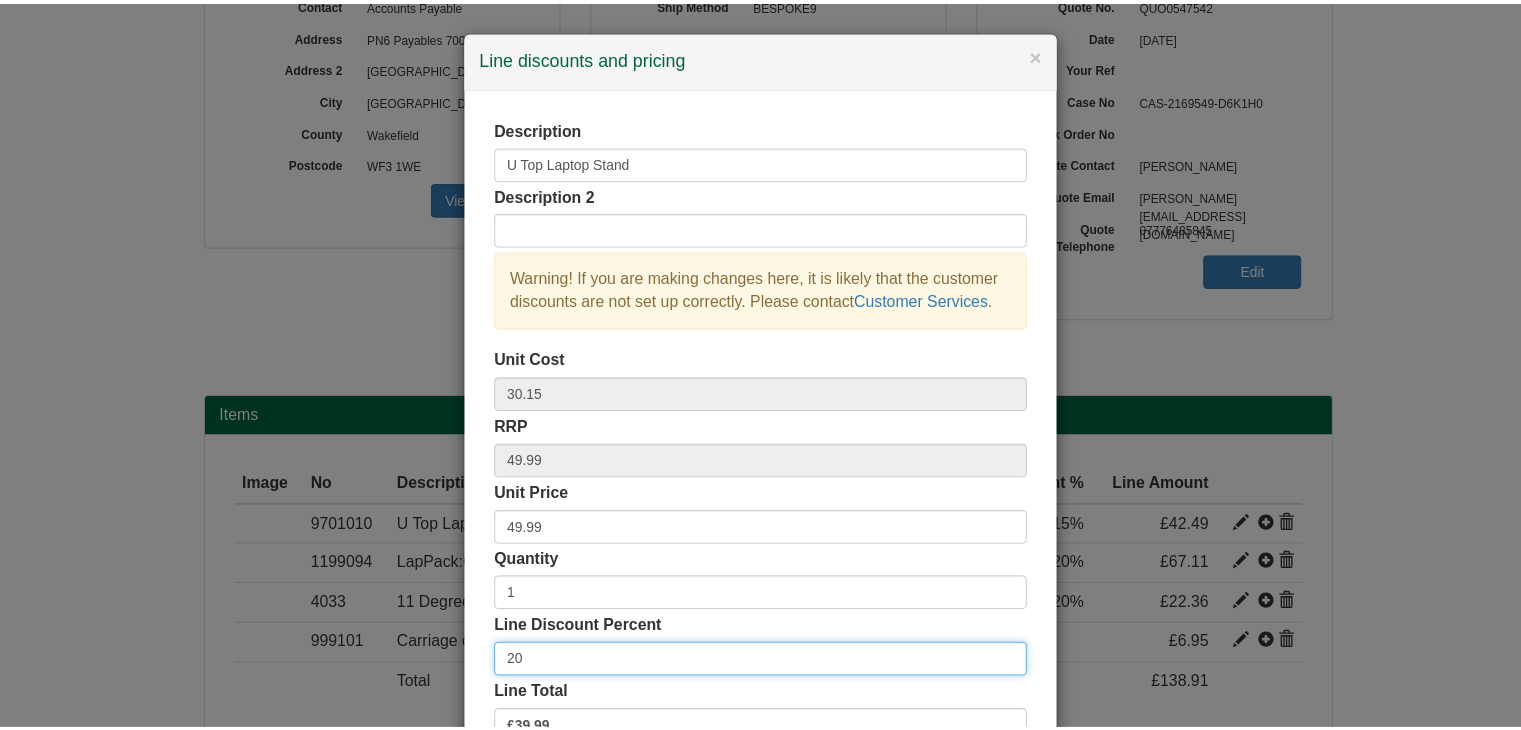 scroll, scrollTop: 144, scrollLeft: 0, axis: vertical 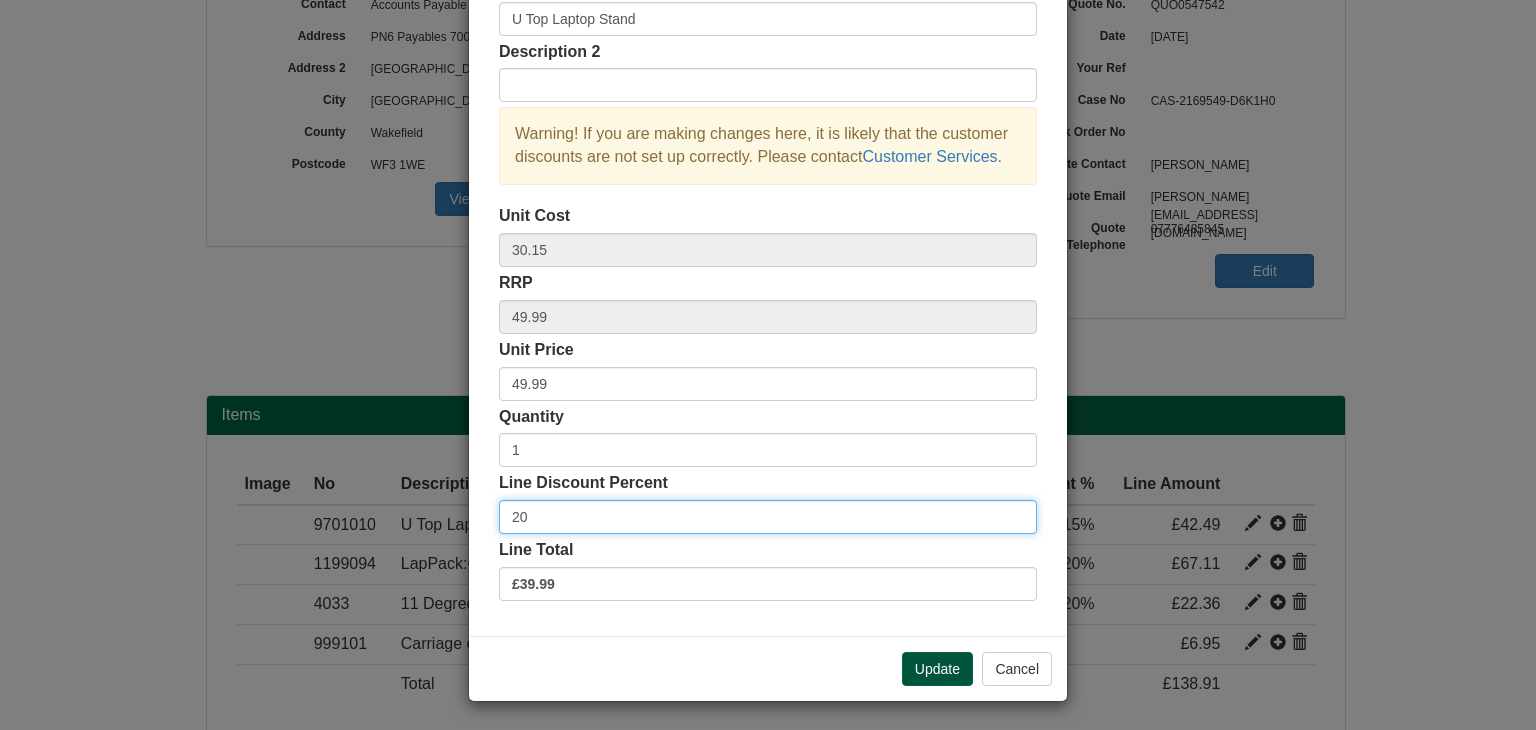 type on "20" 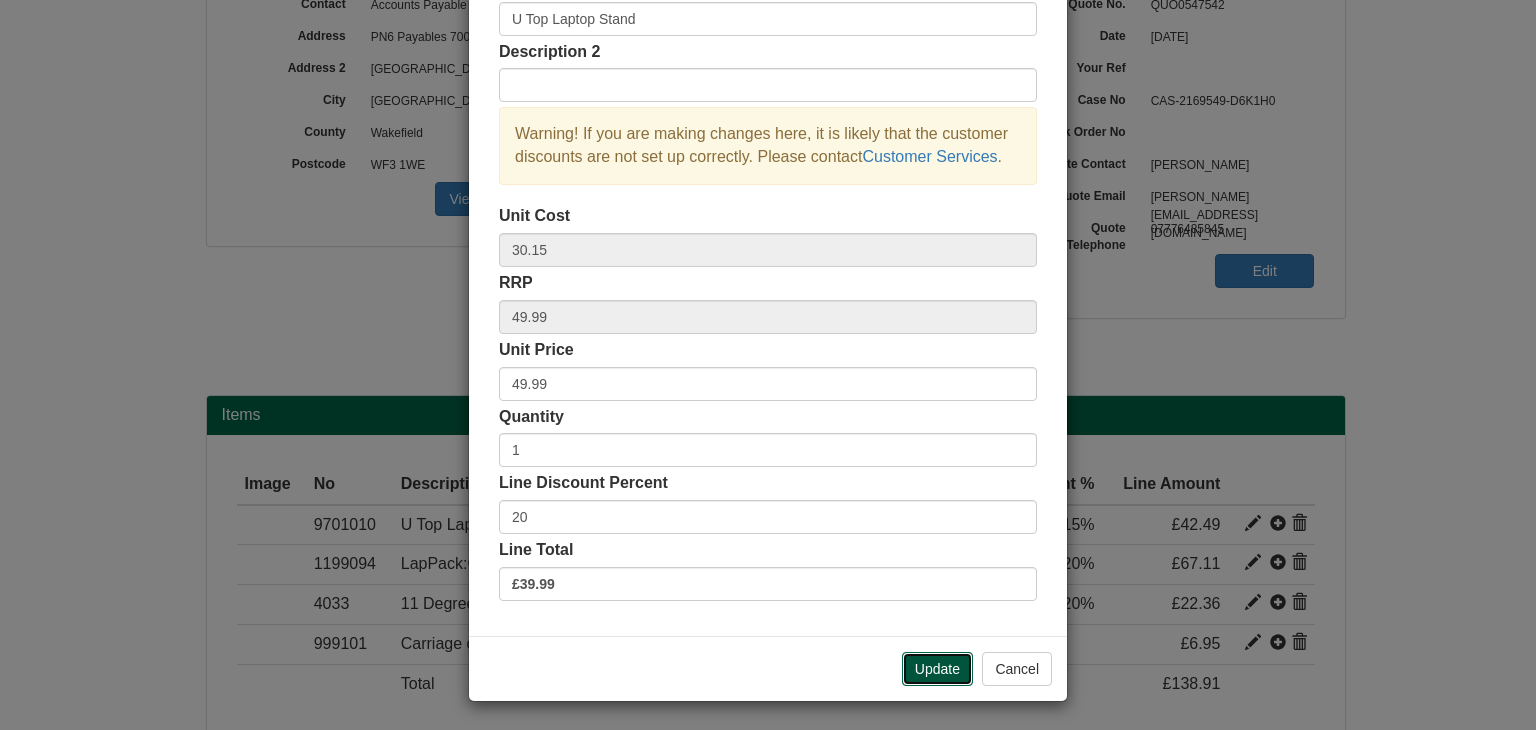 click on "Update" at bounding box center [937, 669] 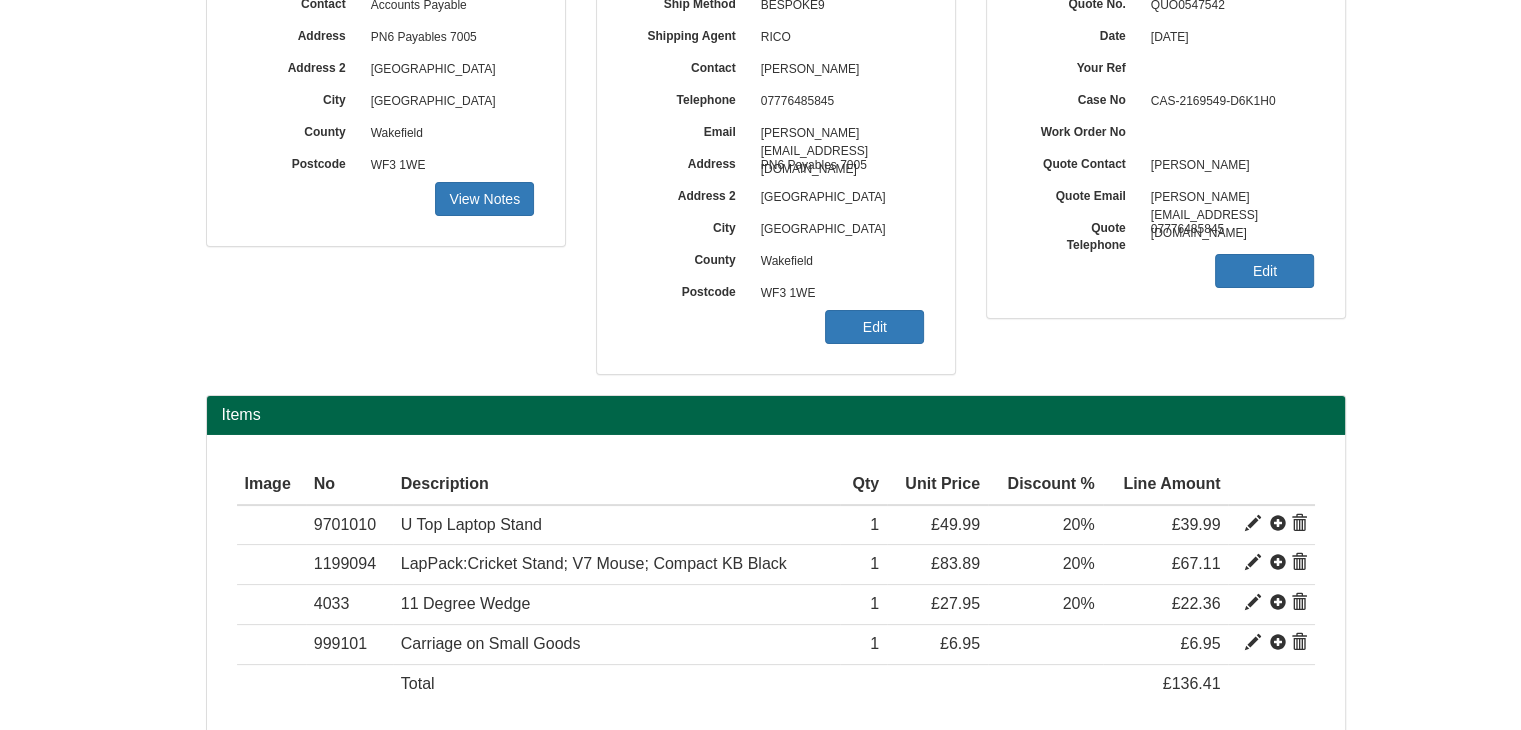 scroll, scrollTop: 325, scrollLeft: 0, axis: vertical 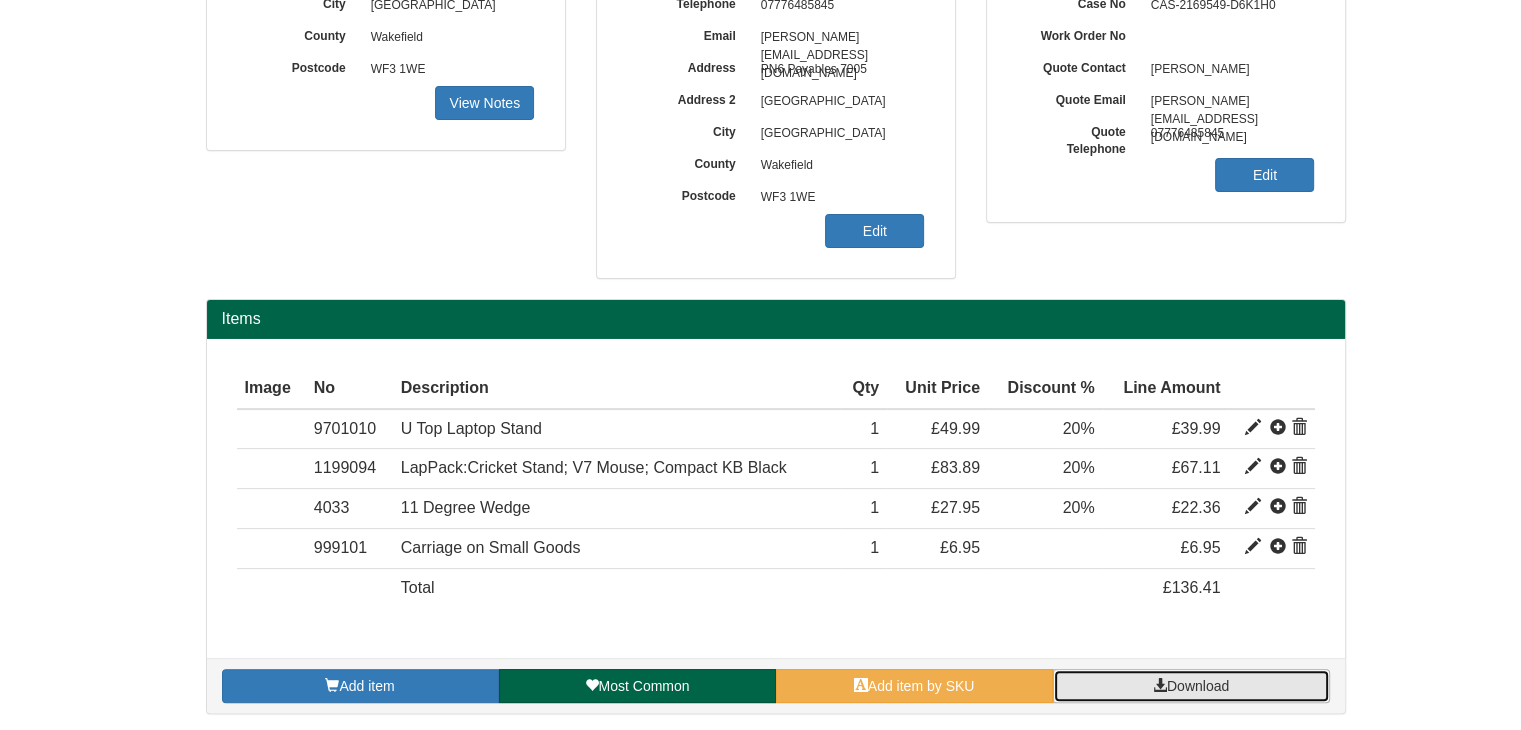 click on "Download" at bounding box center (1191, 686) 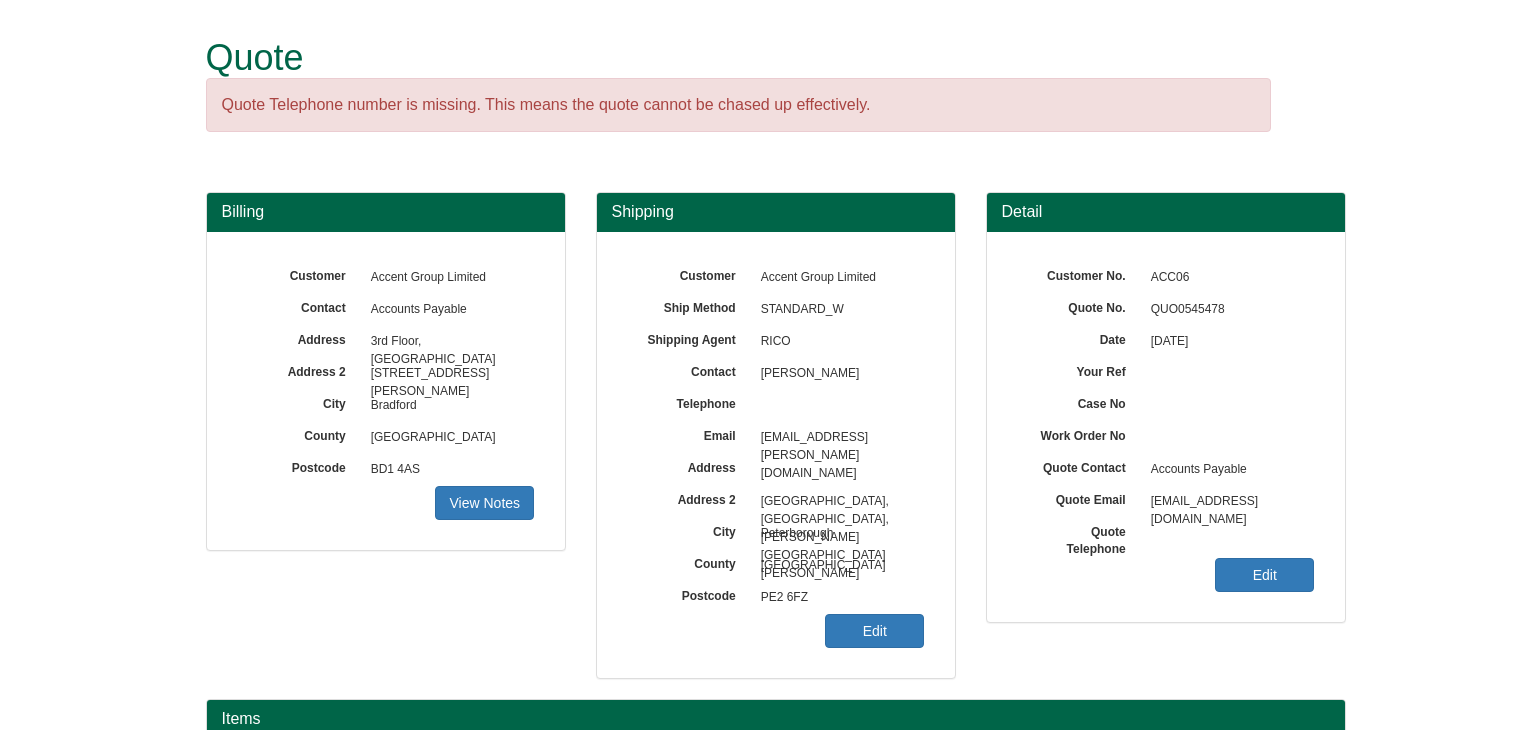 scroll, scrollTop: 0, scrollLeft: 0, axis: both 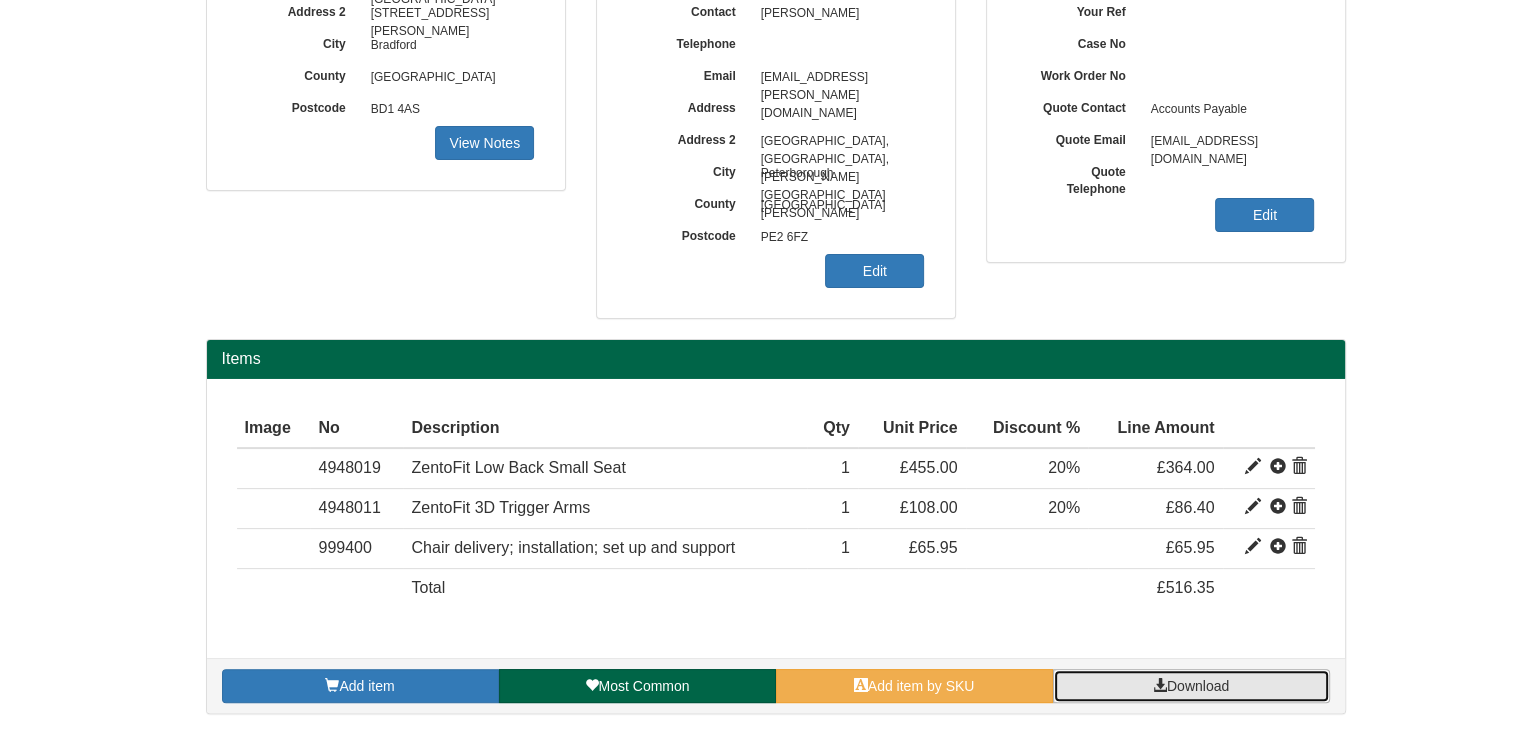 click on "Download" at bounding box center [1191, 686] 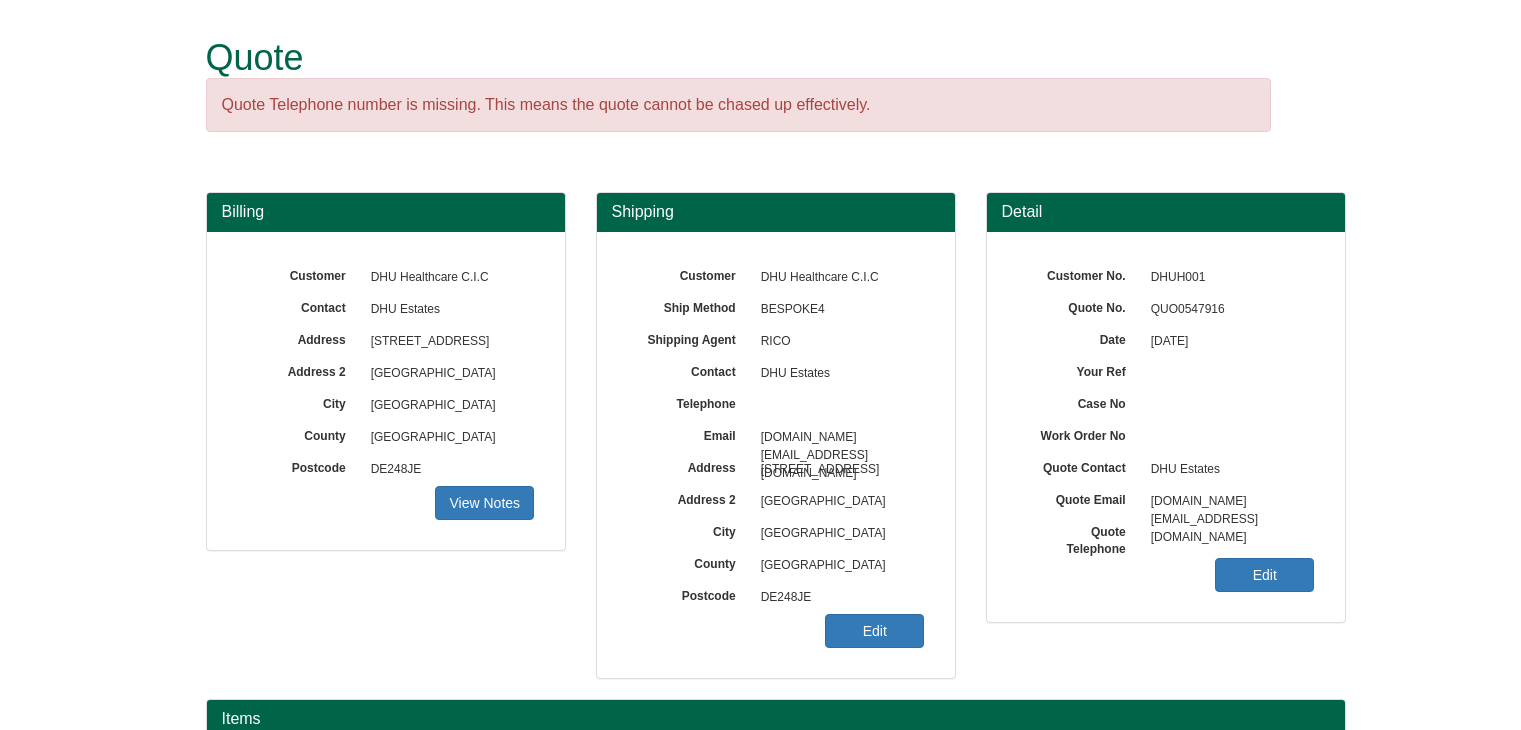 scroll, scrollTop: 0, scrollLeft: 0, axis: both 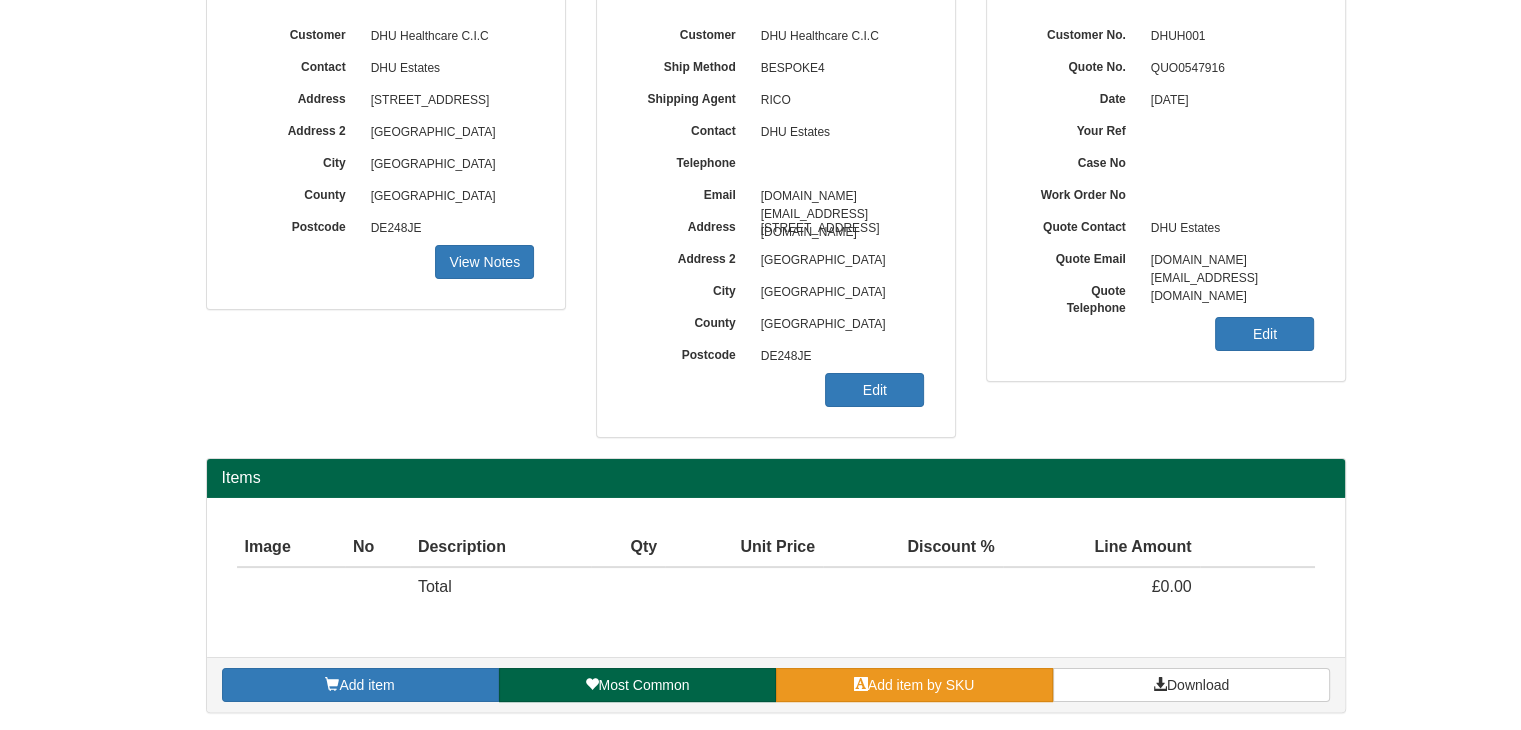 click on "Add item by SKU" at bounding box center [914, 685] 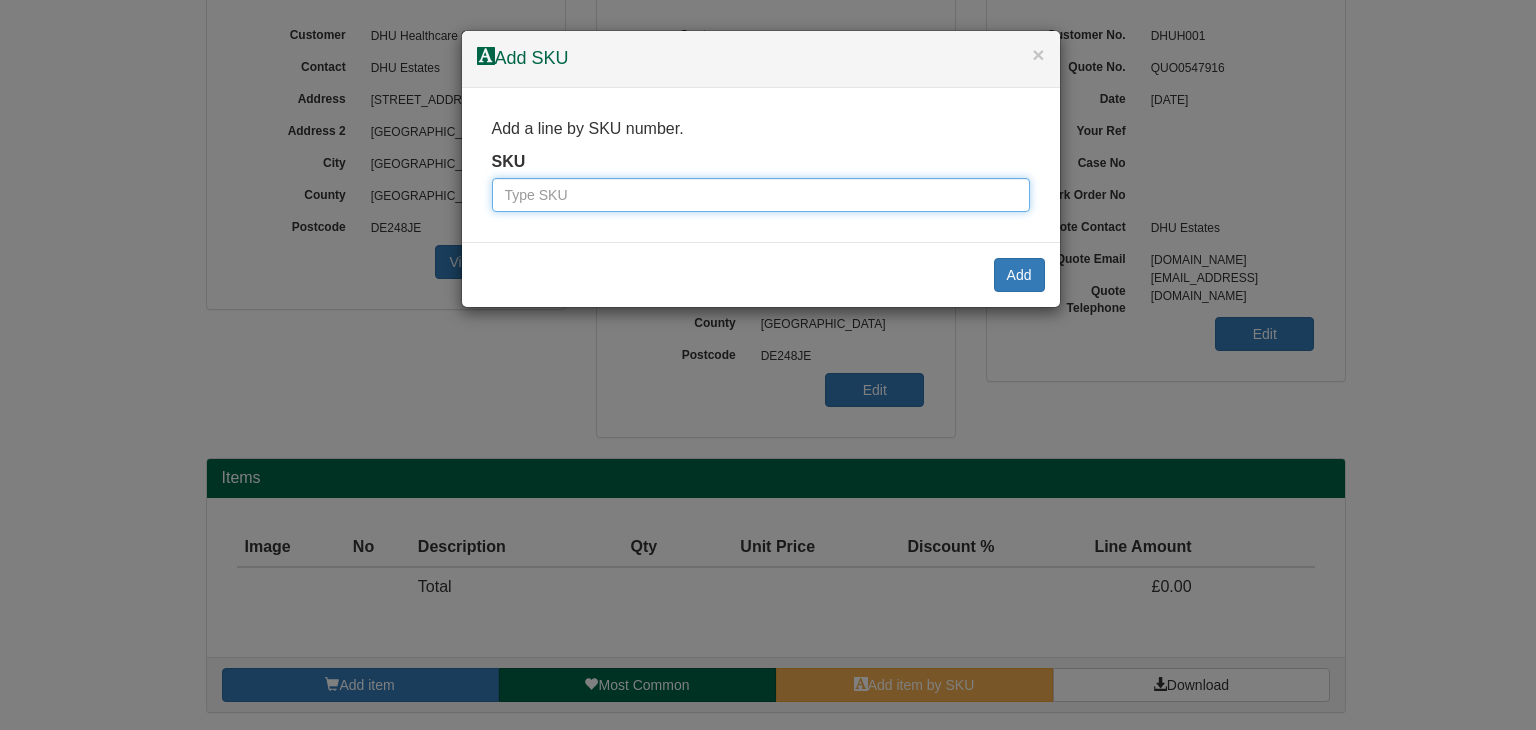 paste on "5217850" 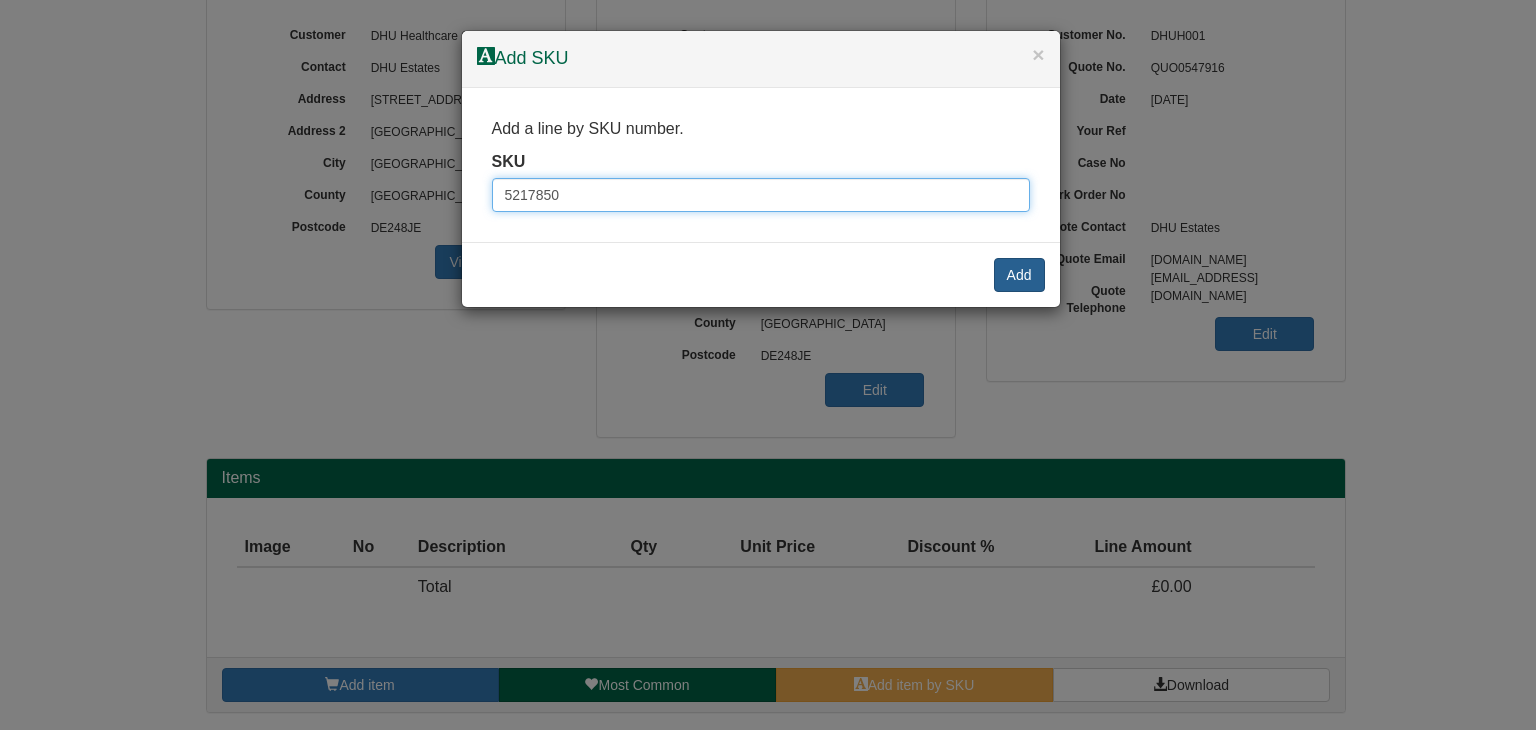 type on "5217850" 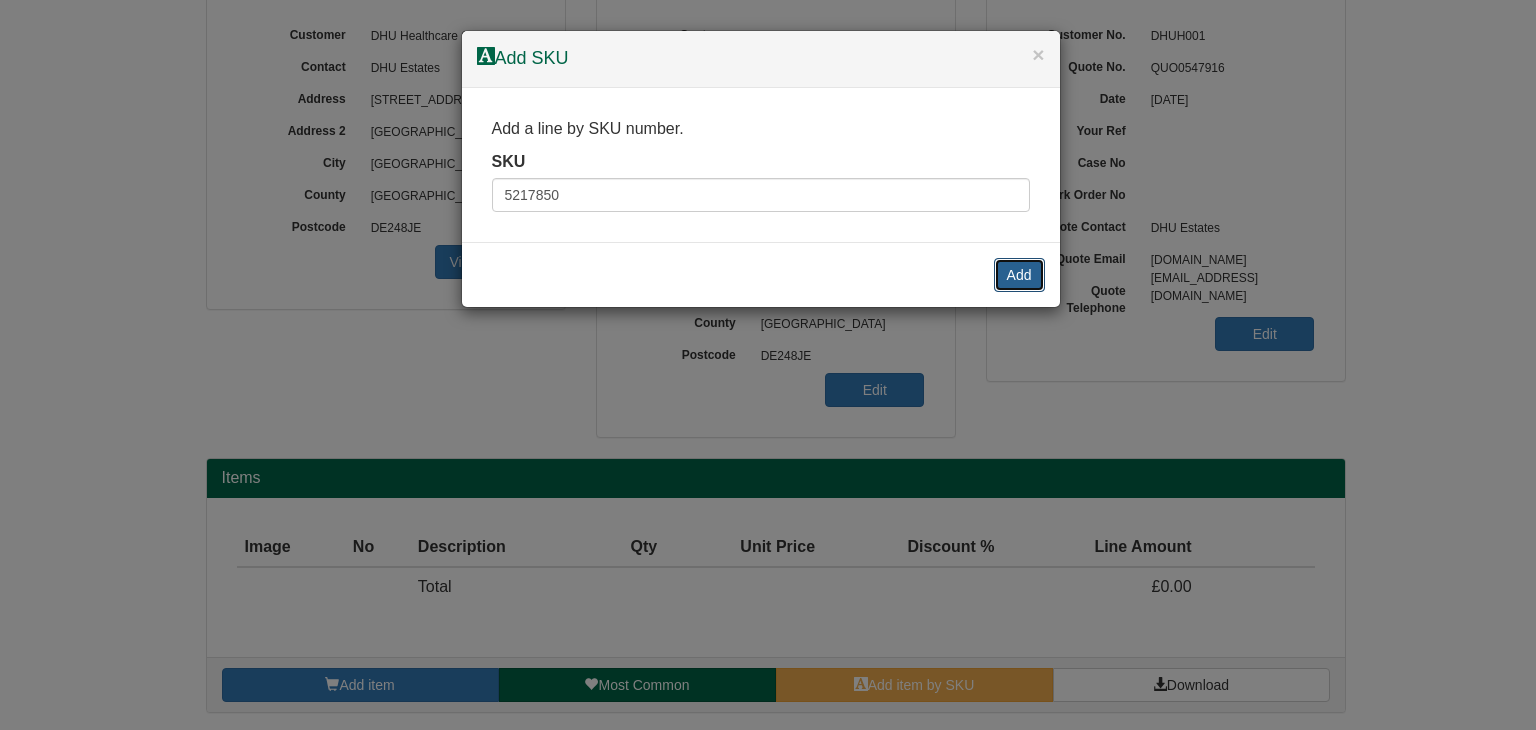 click on "Add" at bounding box center (1019, 275) 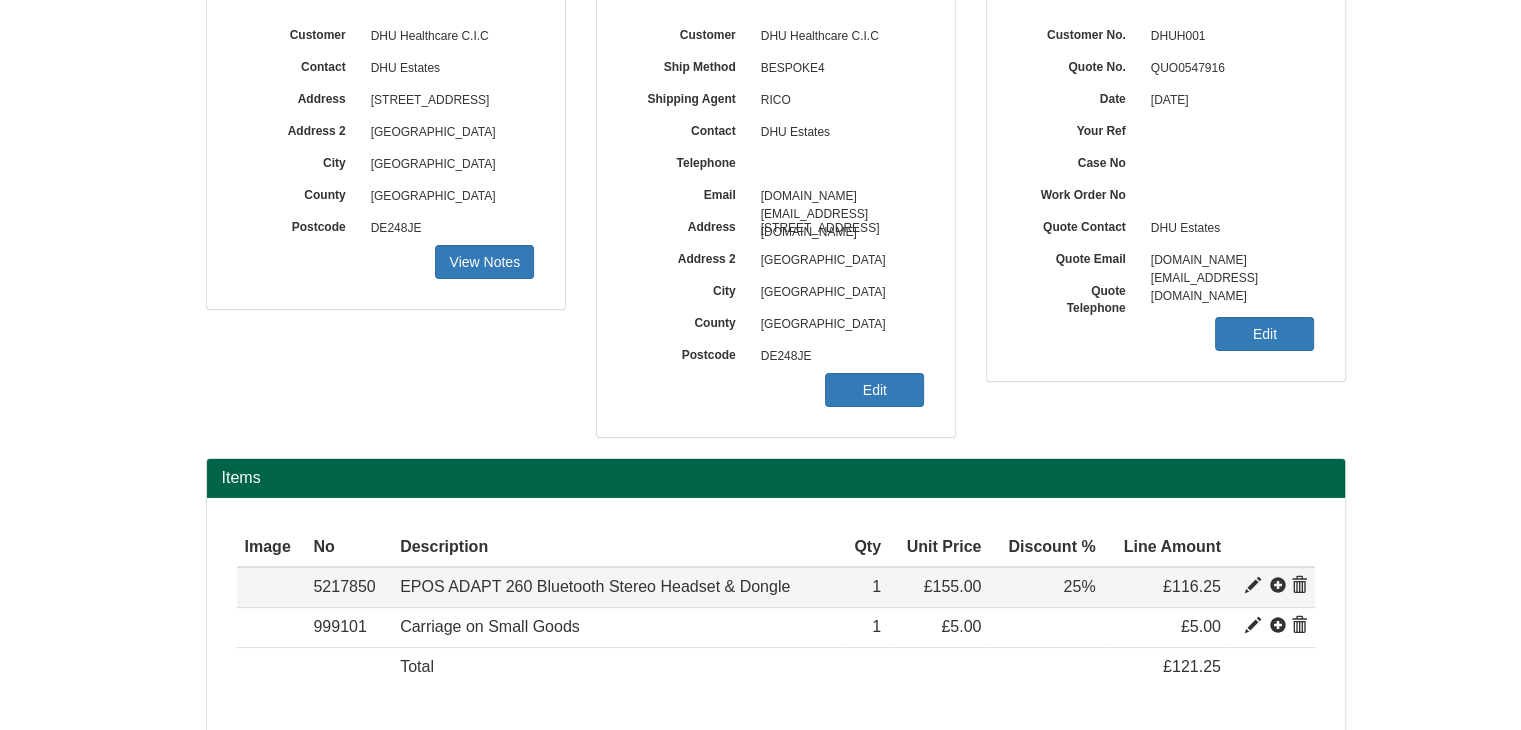 click at bounding box center [1253, 586] 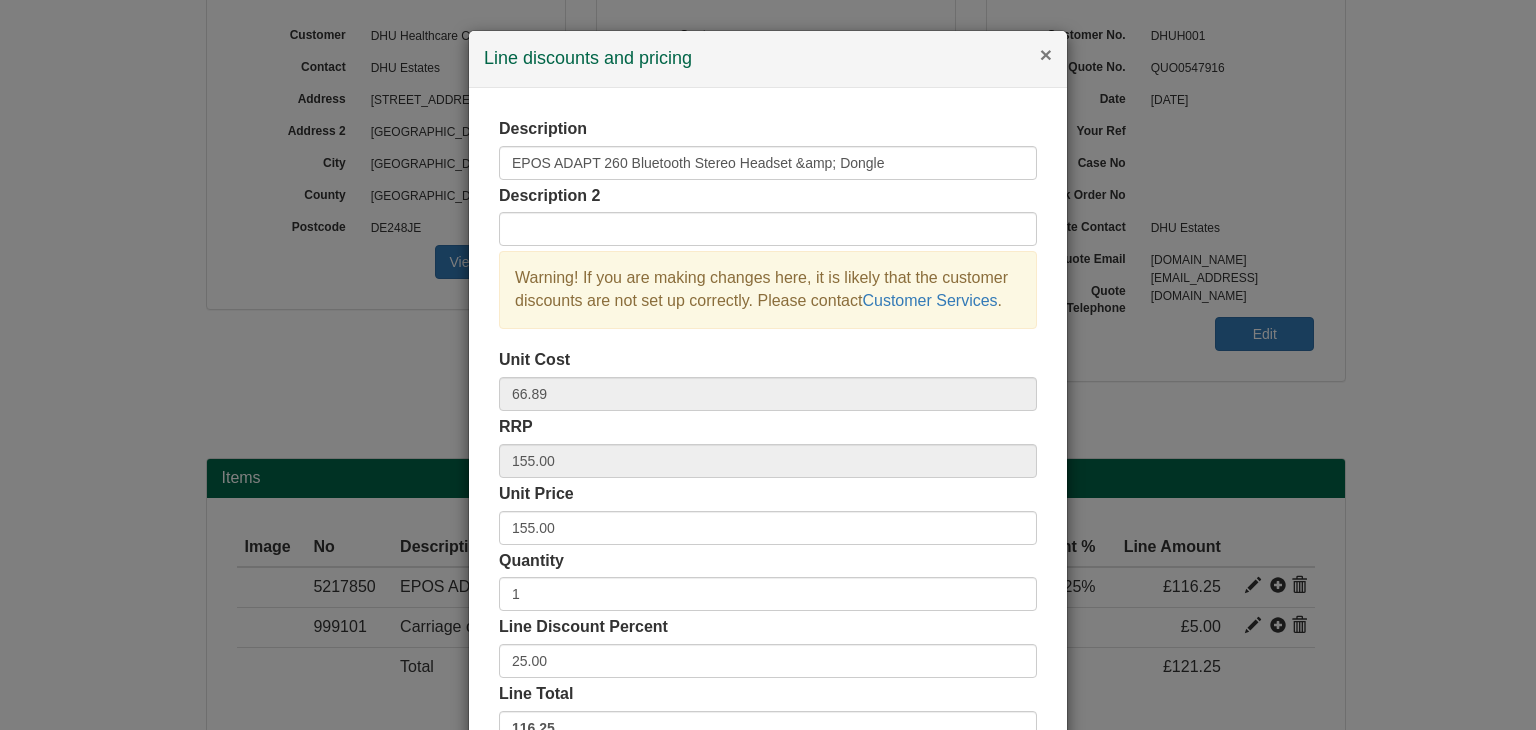 click on "×" at bounding box center (1046, 54) 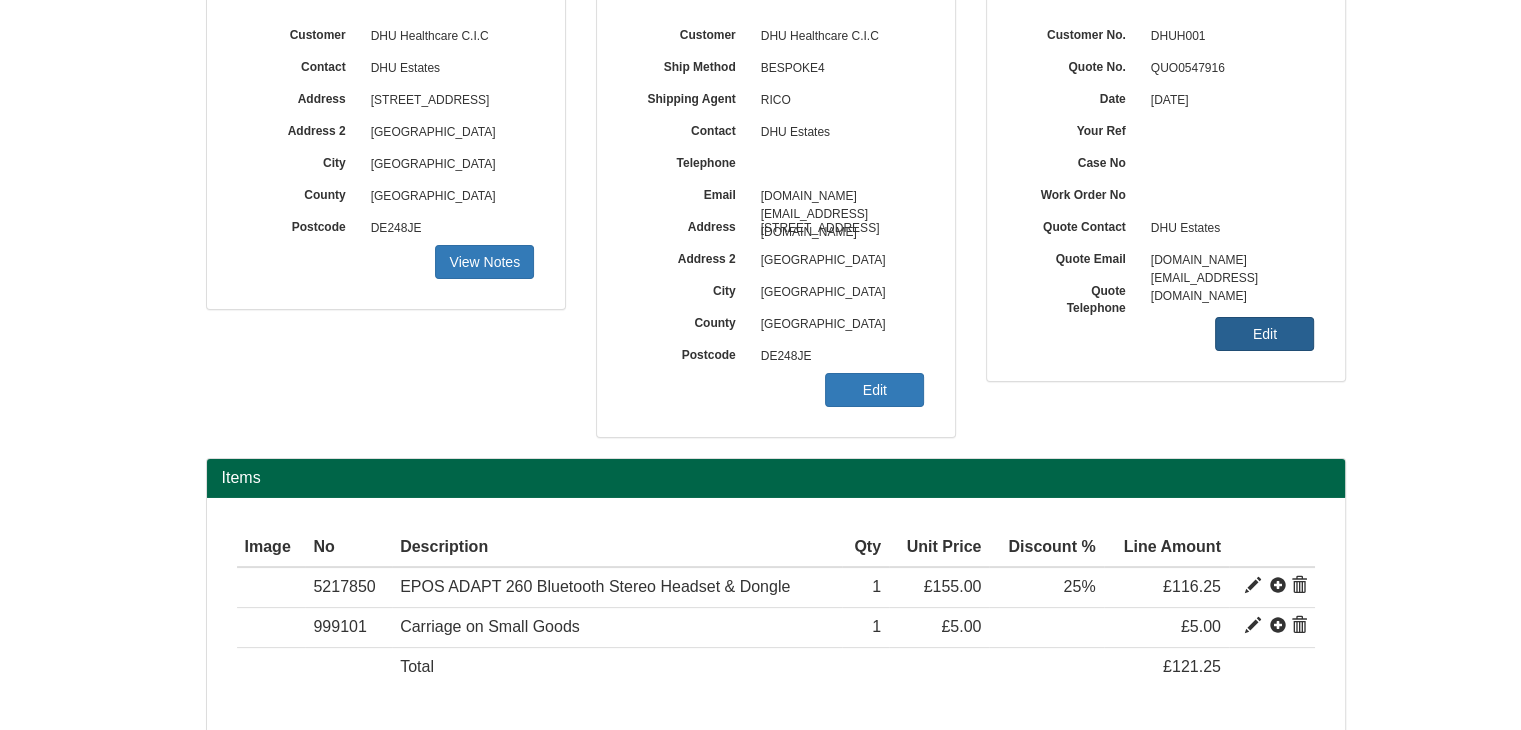 click on "Edit" at bounding box center [1264, 334] 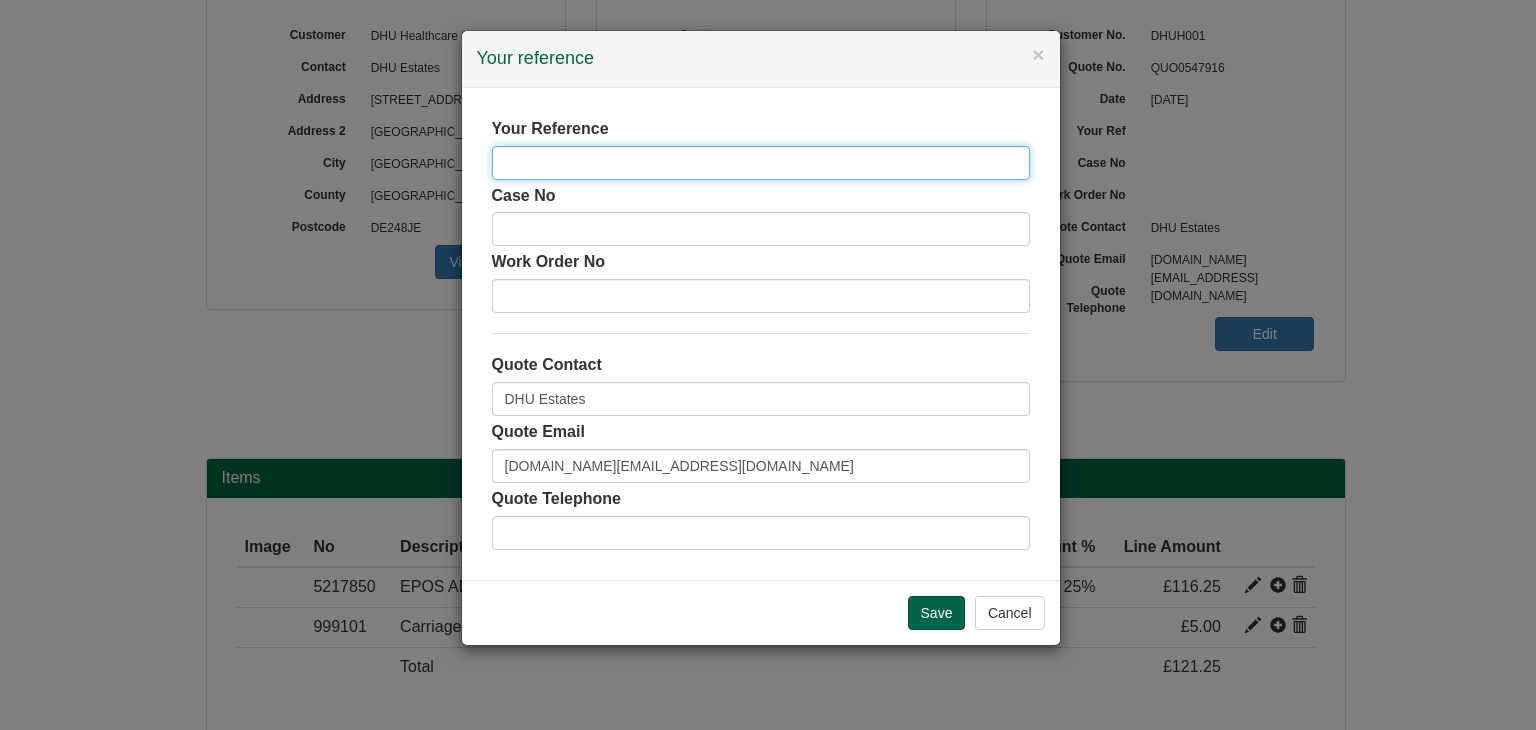click at bounding box center (761, 163) 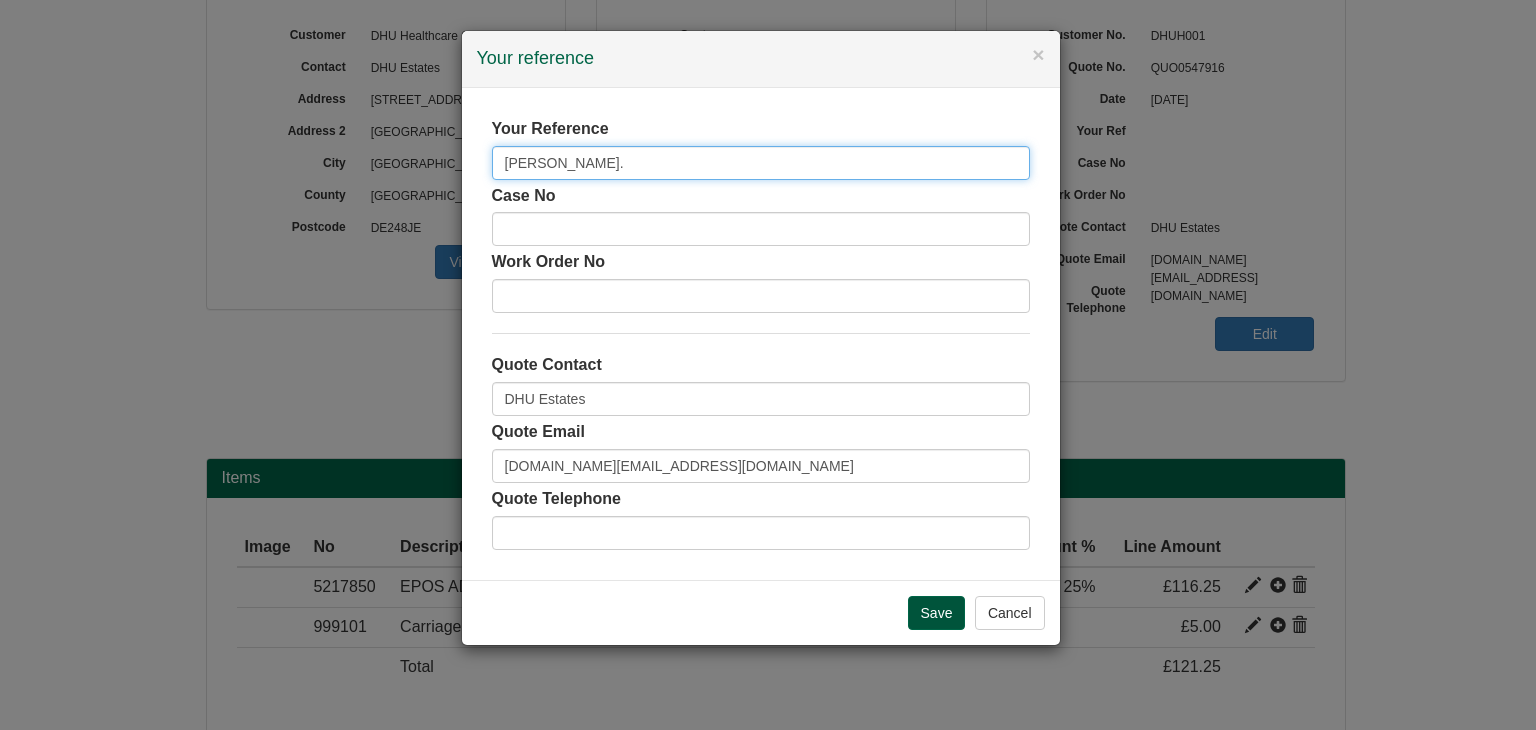type on "Emma Benzing." 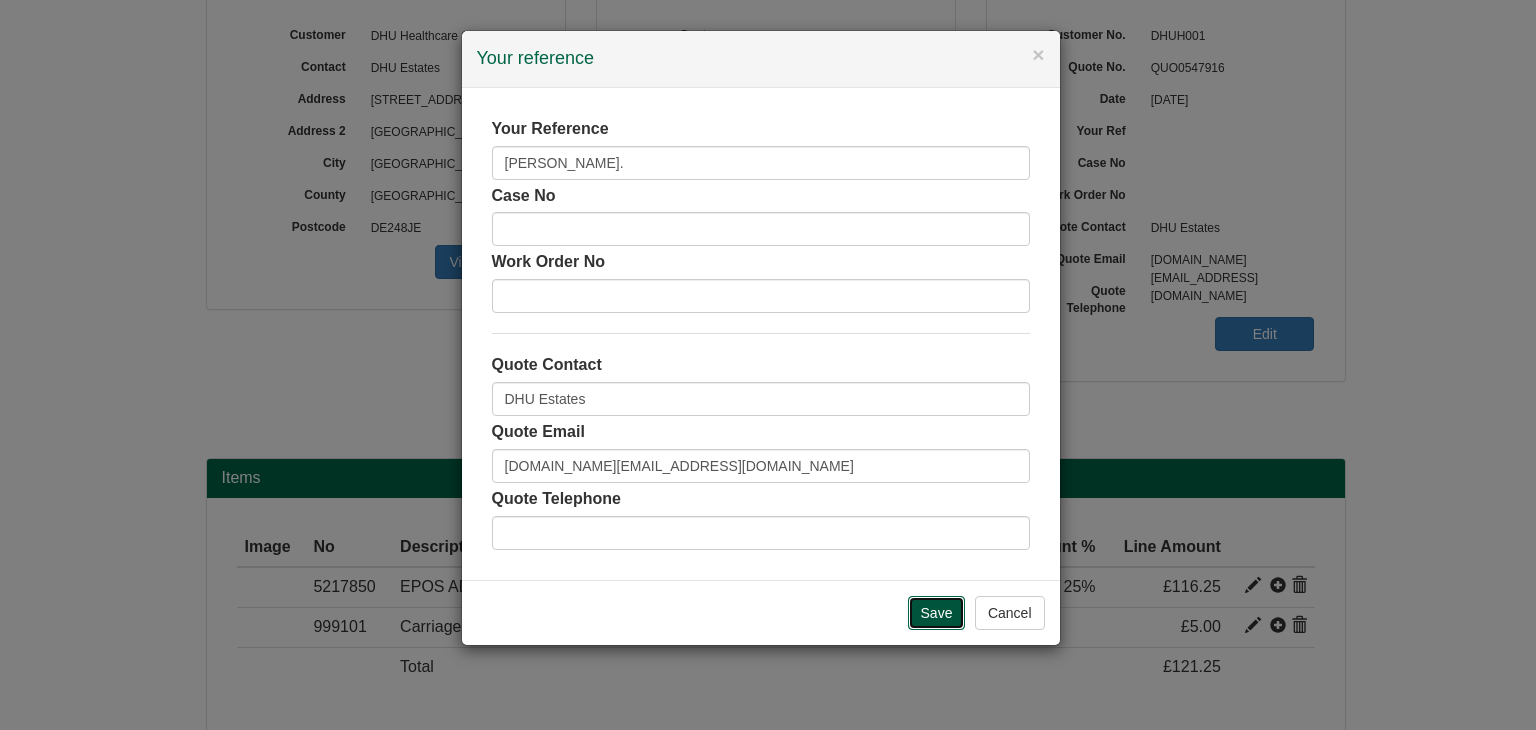 click on "Save" at bounding box center (937, 613) 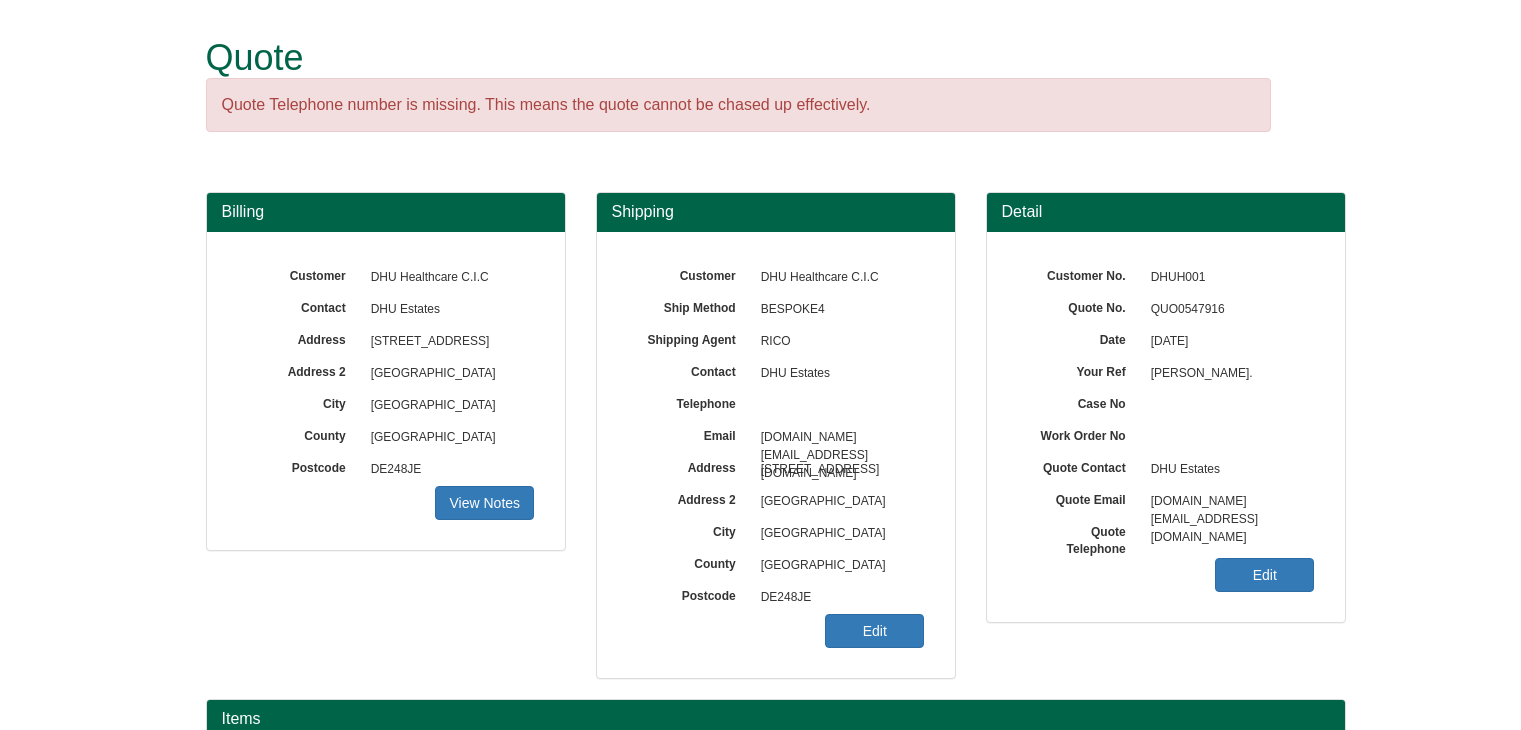 scroll, scrollTop: 0, scrollLeft: 0, axis: both 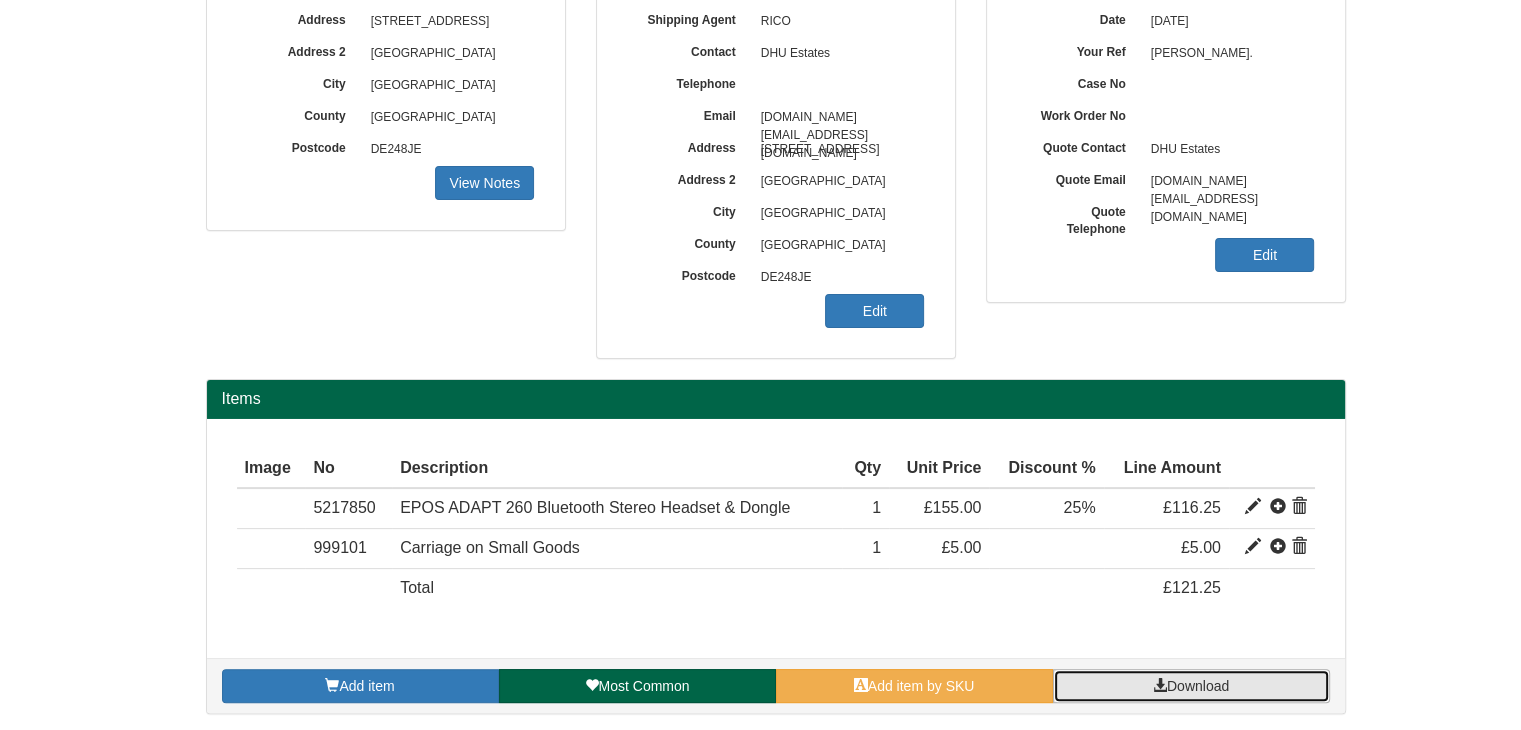 click on "Download" at bounding box center [1191, 686] 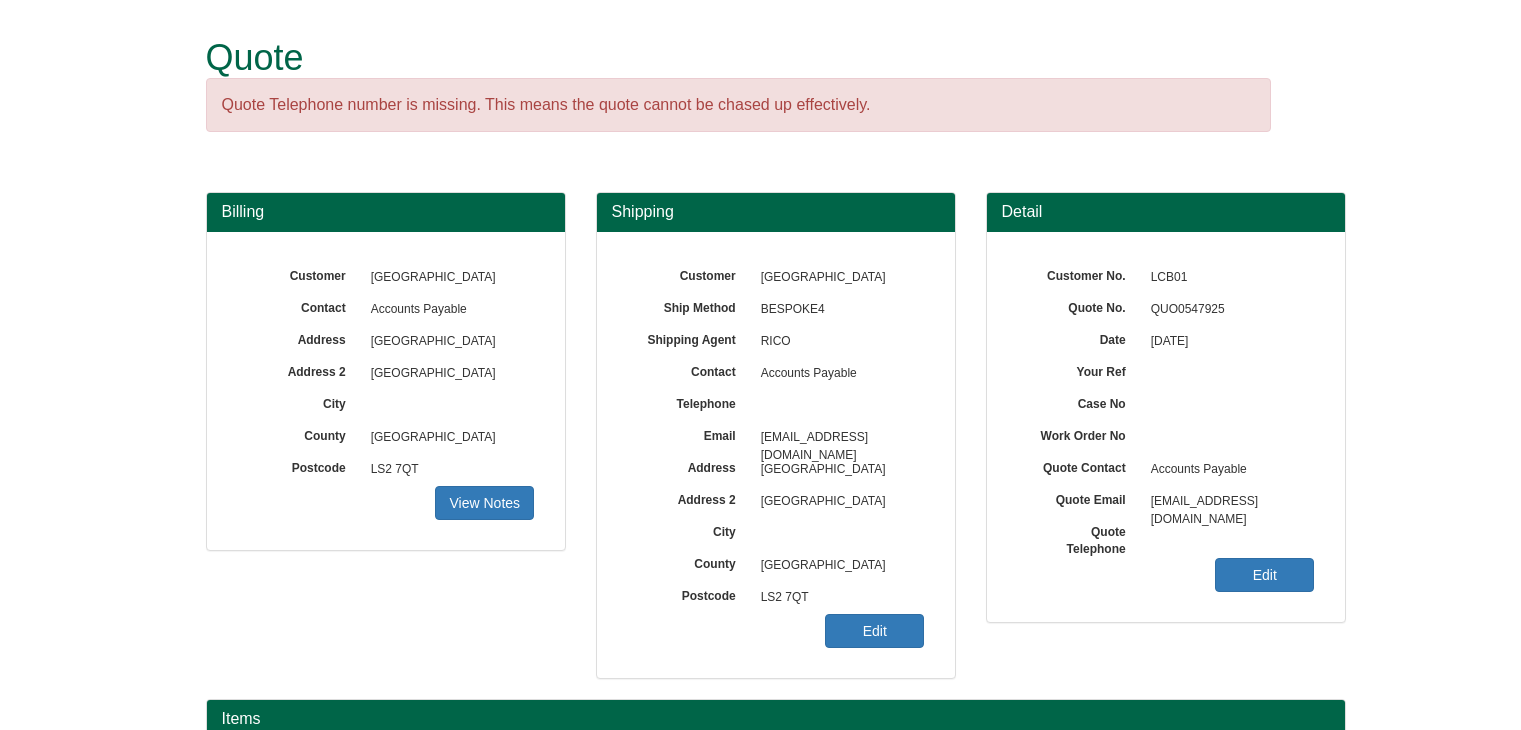 scroll, scrollTop: 0, scrollLeft: 0, axis: both 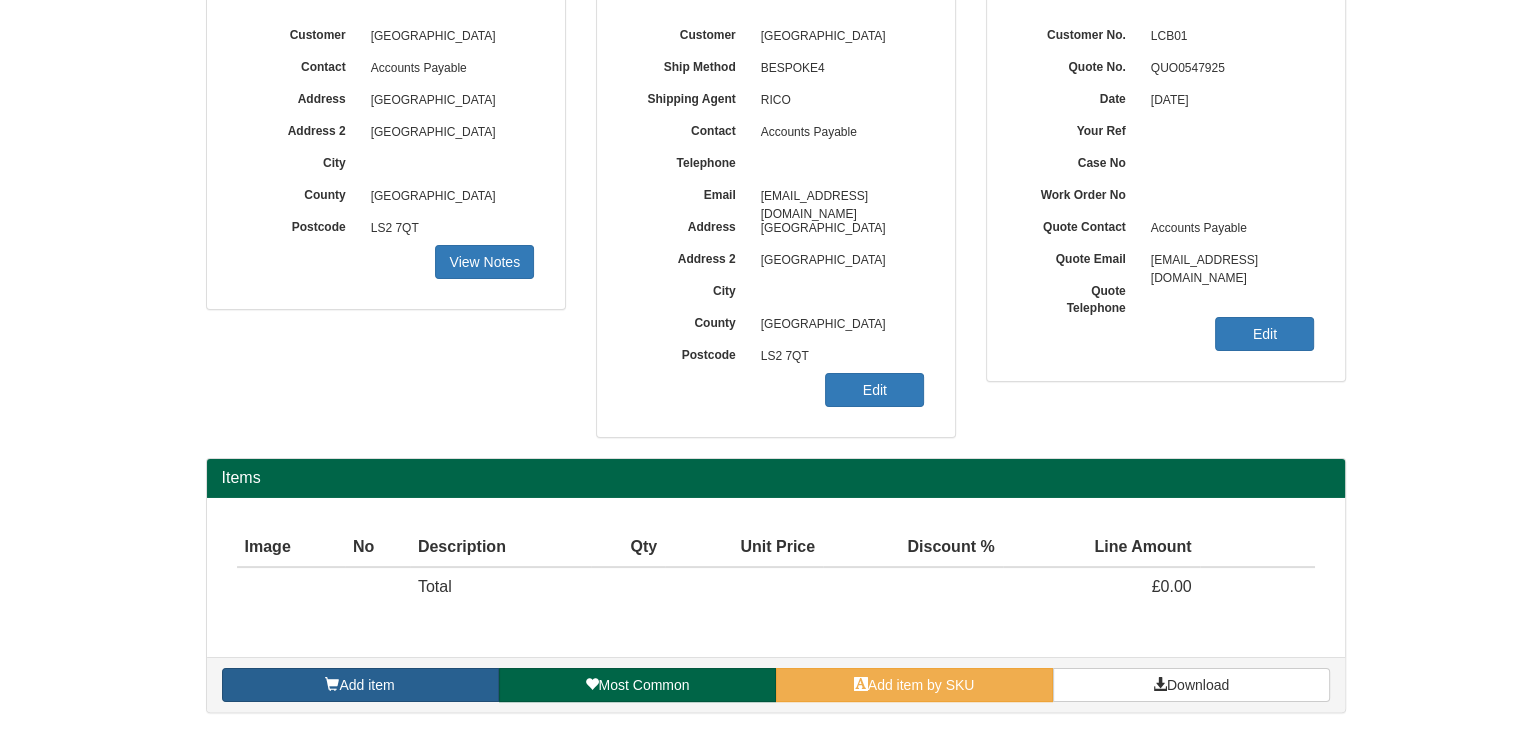 click on "Add item" at bounding box center (360, 685) 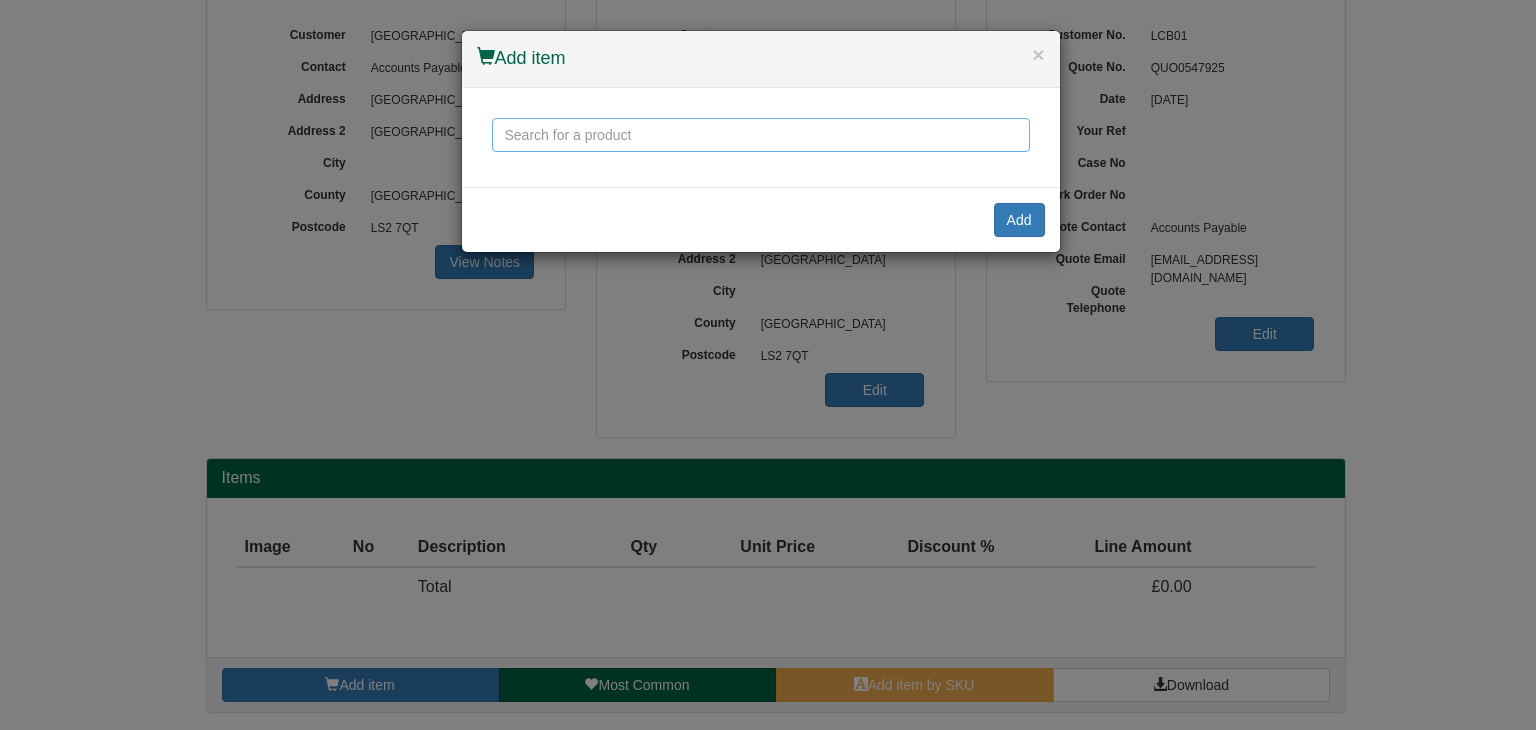 click at bounding box center [761, 135] 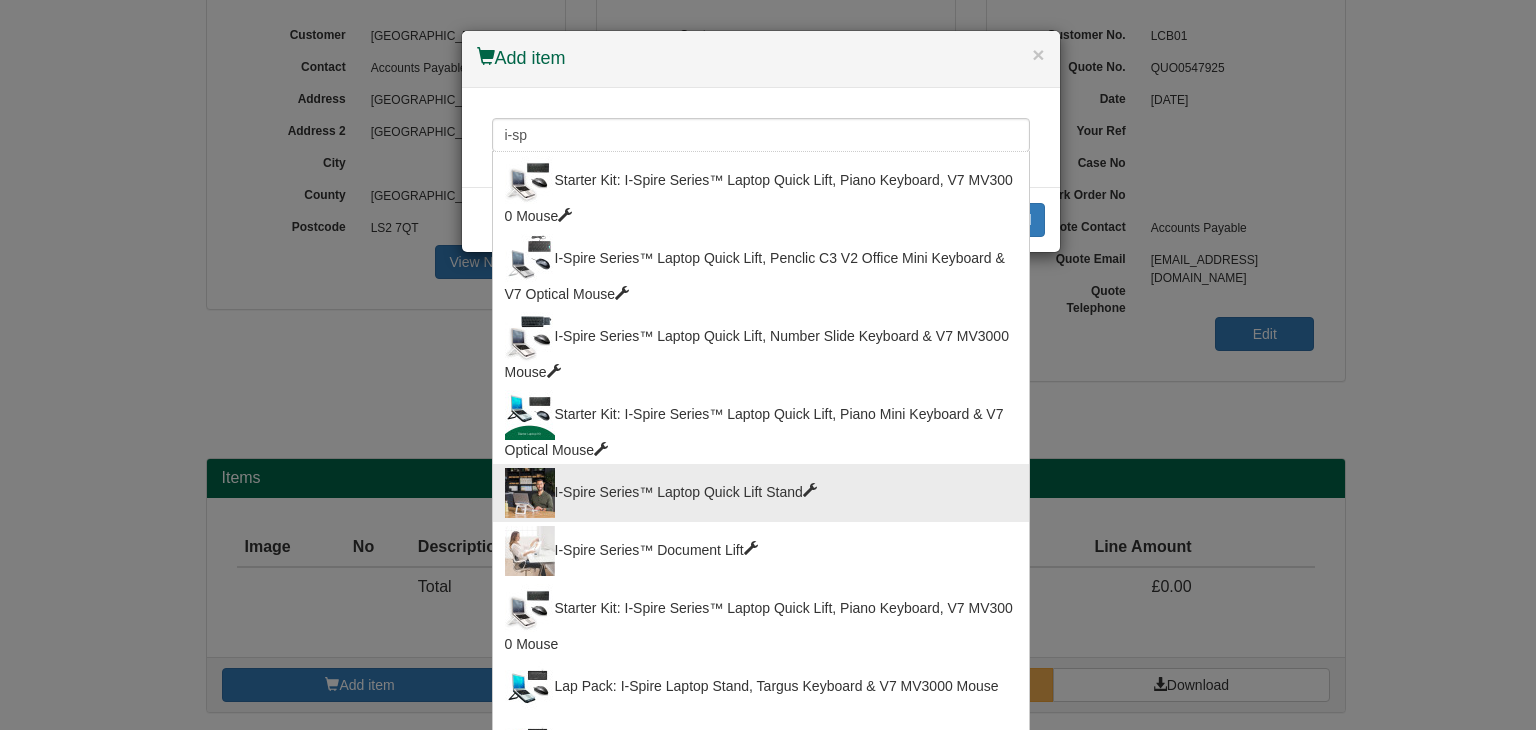 click on "I-Spire Series™ Laptop Quick Lift Stand" at bounding box center [761, 493] 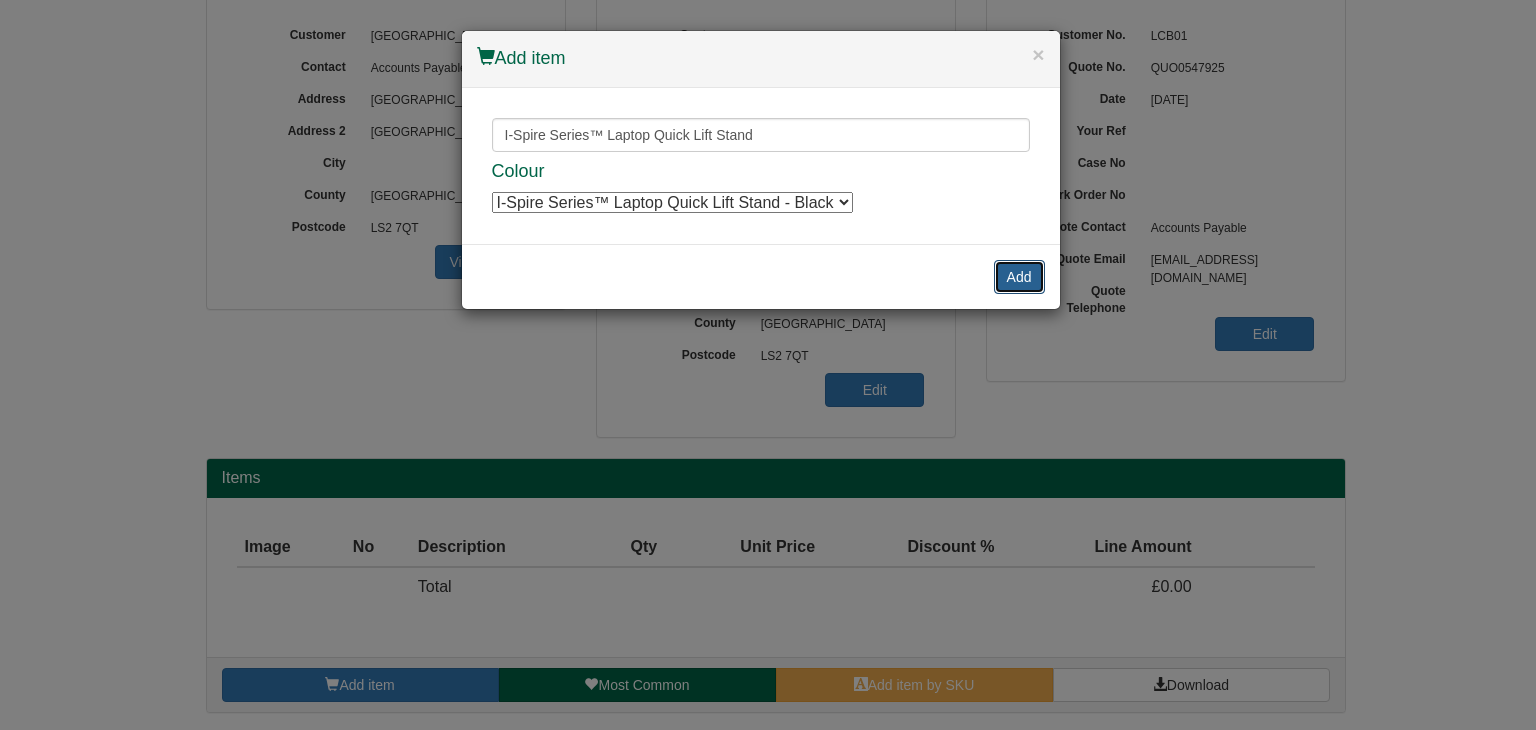 click on "Add" at bounding box center [1019, 277] 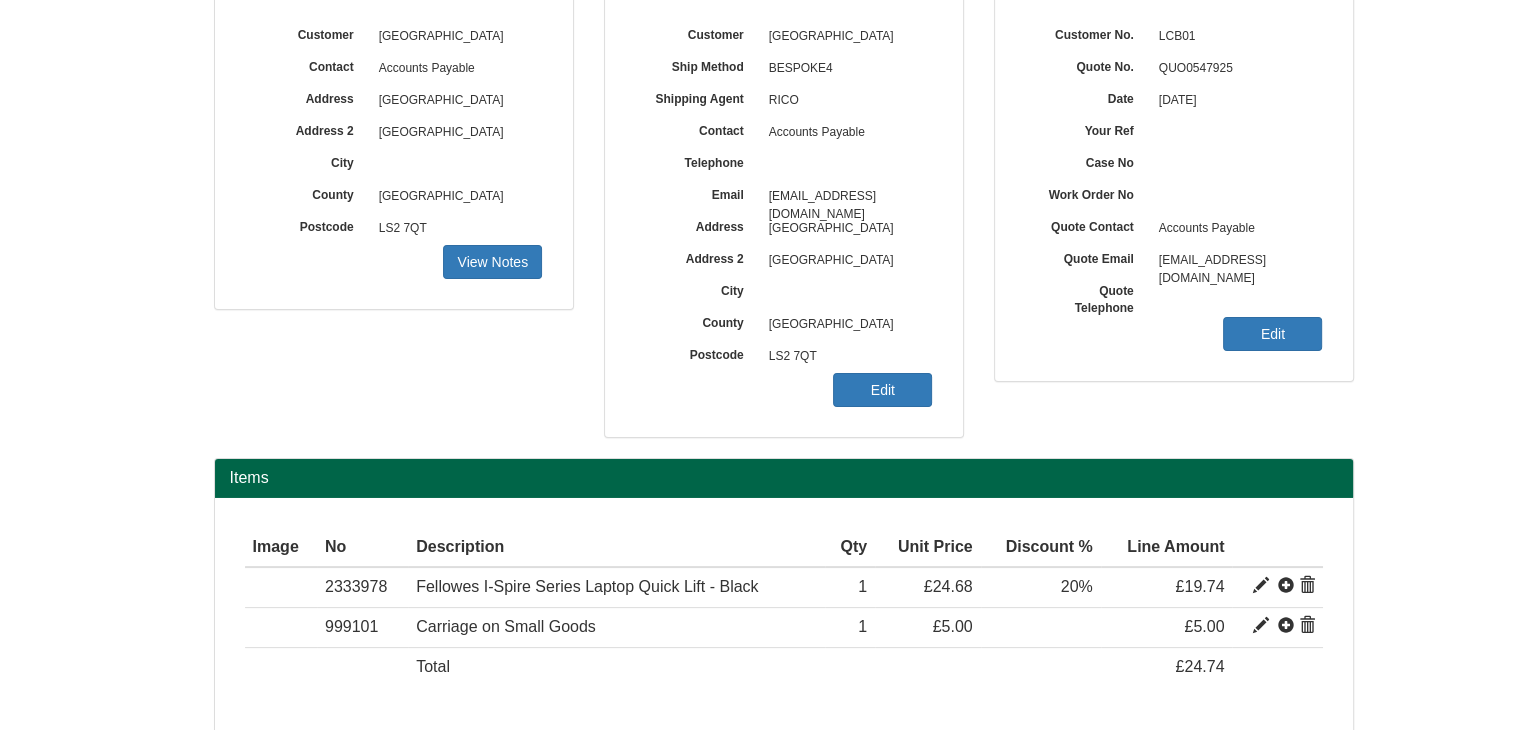 scroll, scrollTop: 320, scrollLeft: 0, axis: vertical 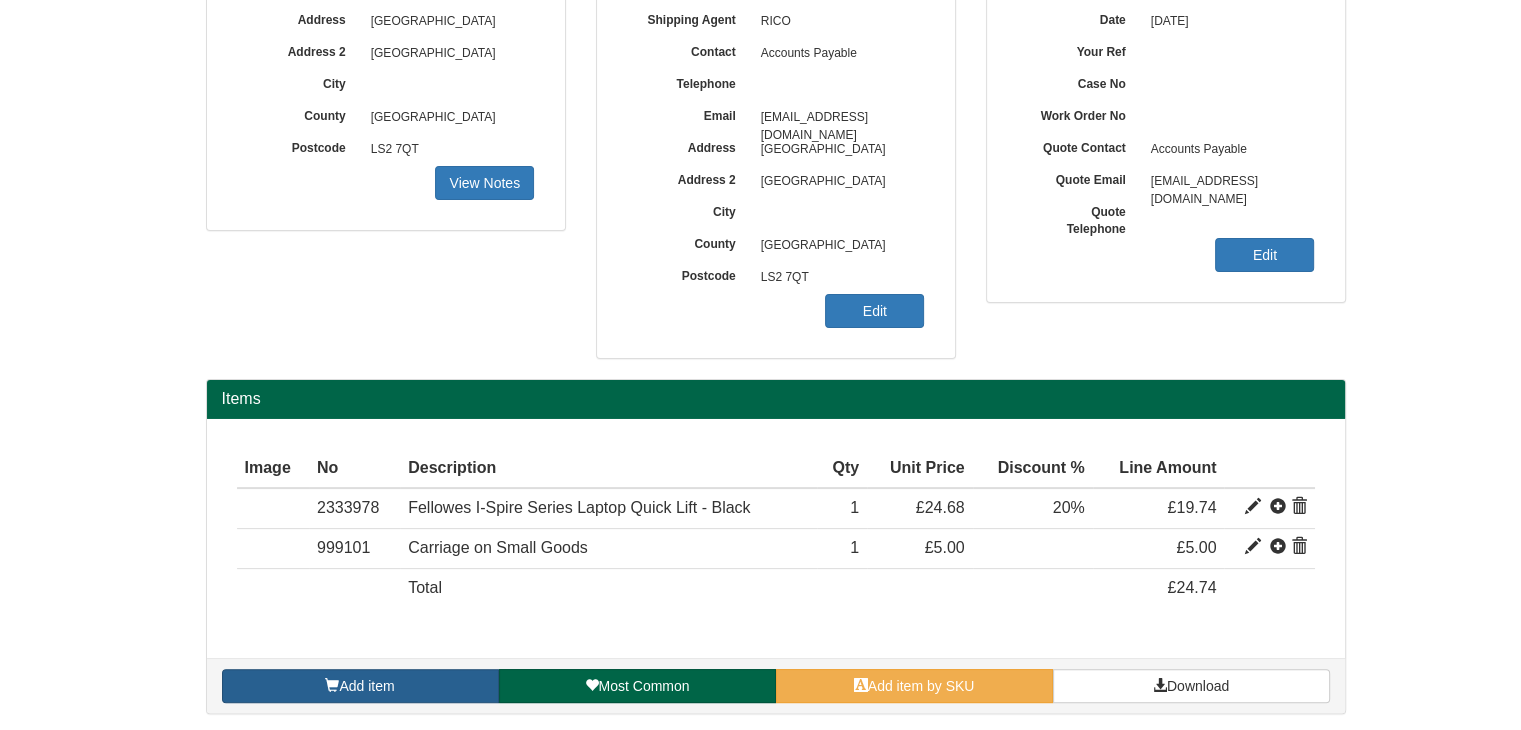 click on "Add item" at bounding box center (360, 686) 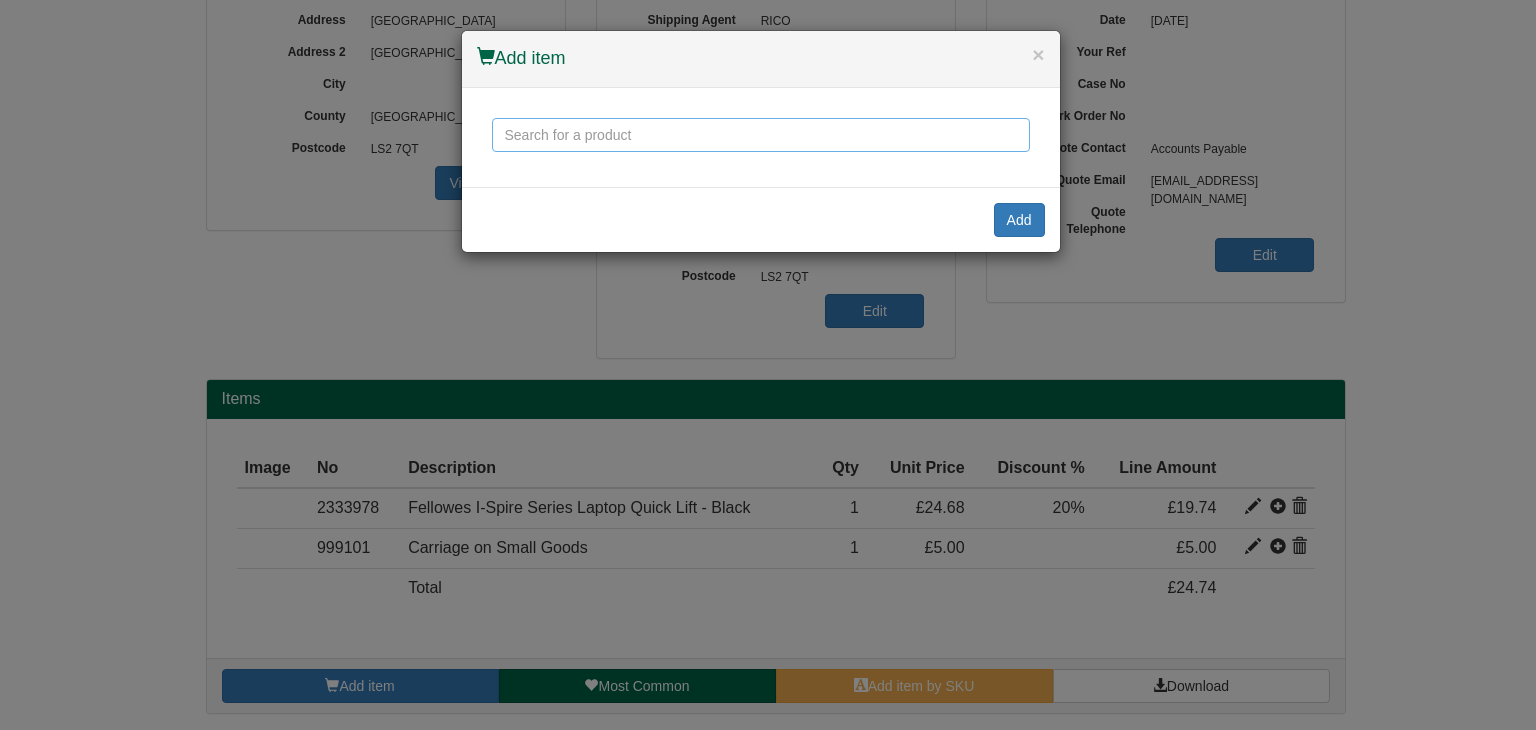 click at bounding box center (761, 135) 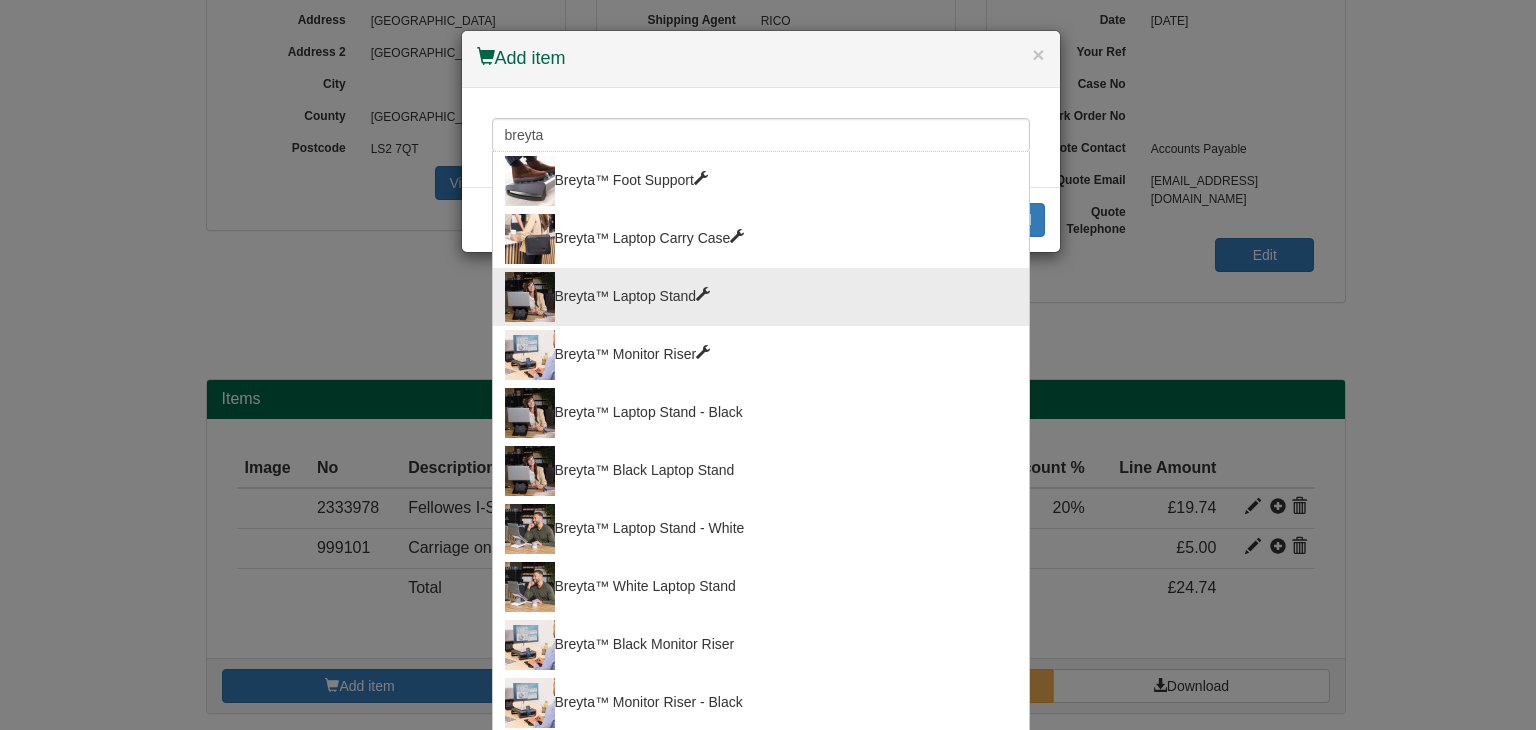 click on "Breyta™ Laptop Stand" at bounding box center (761, 297) 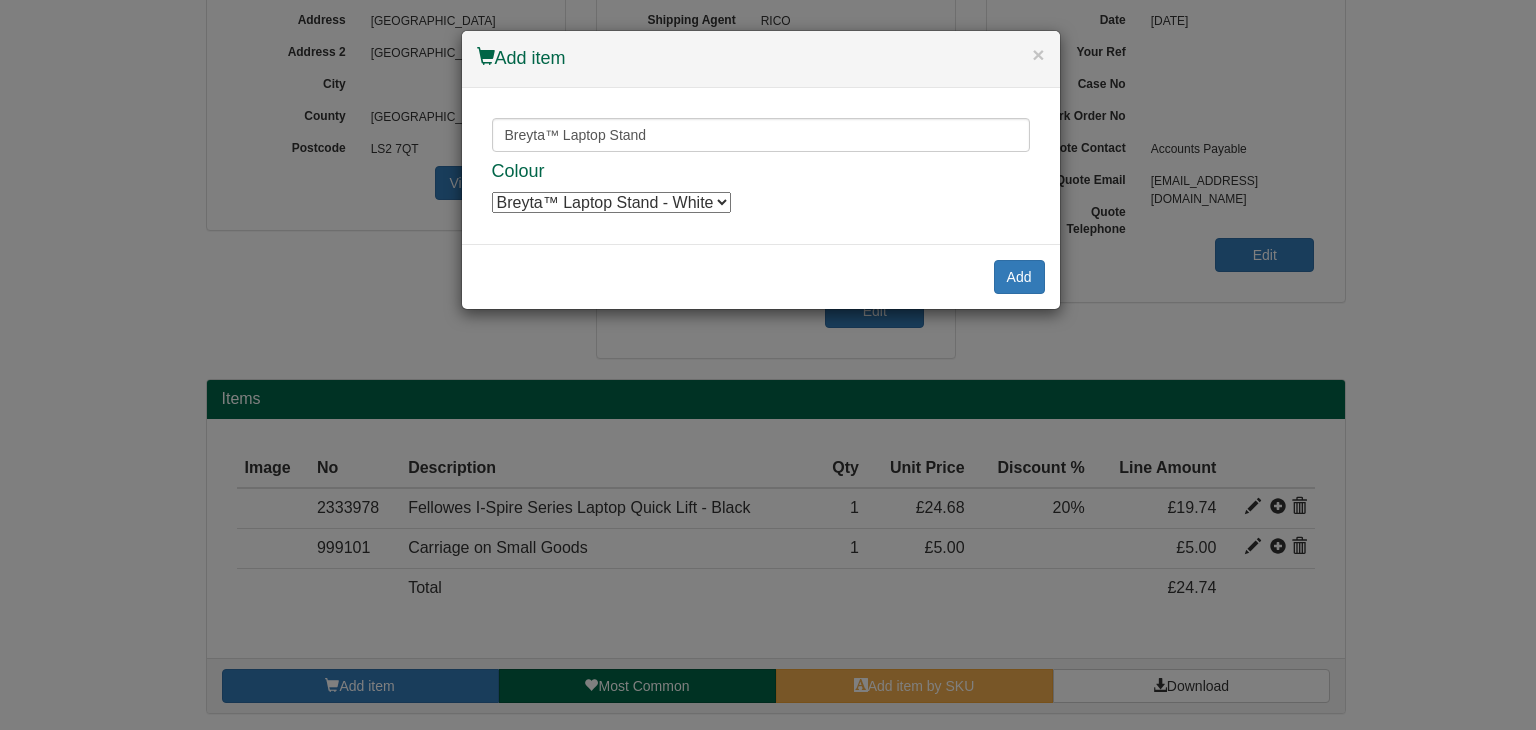 click on "Breyta™ Laptop Stand - White Breyta™ Laptop Stand - White Breyta™ Laptop Stand - White Breyta™ Laptop Stand - Black Breyta™ Laptop Stand - Black Breyta™ Laptop Stand - Black" at bounding box center [611, 202] 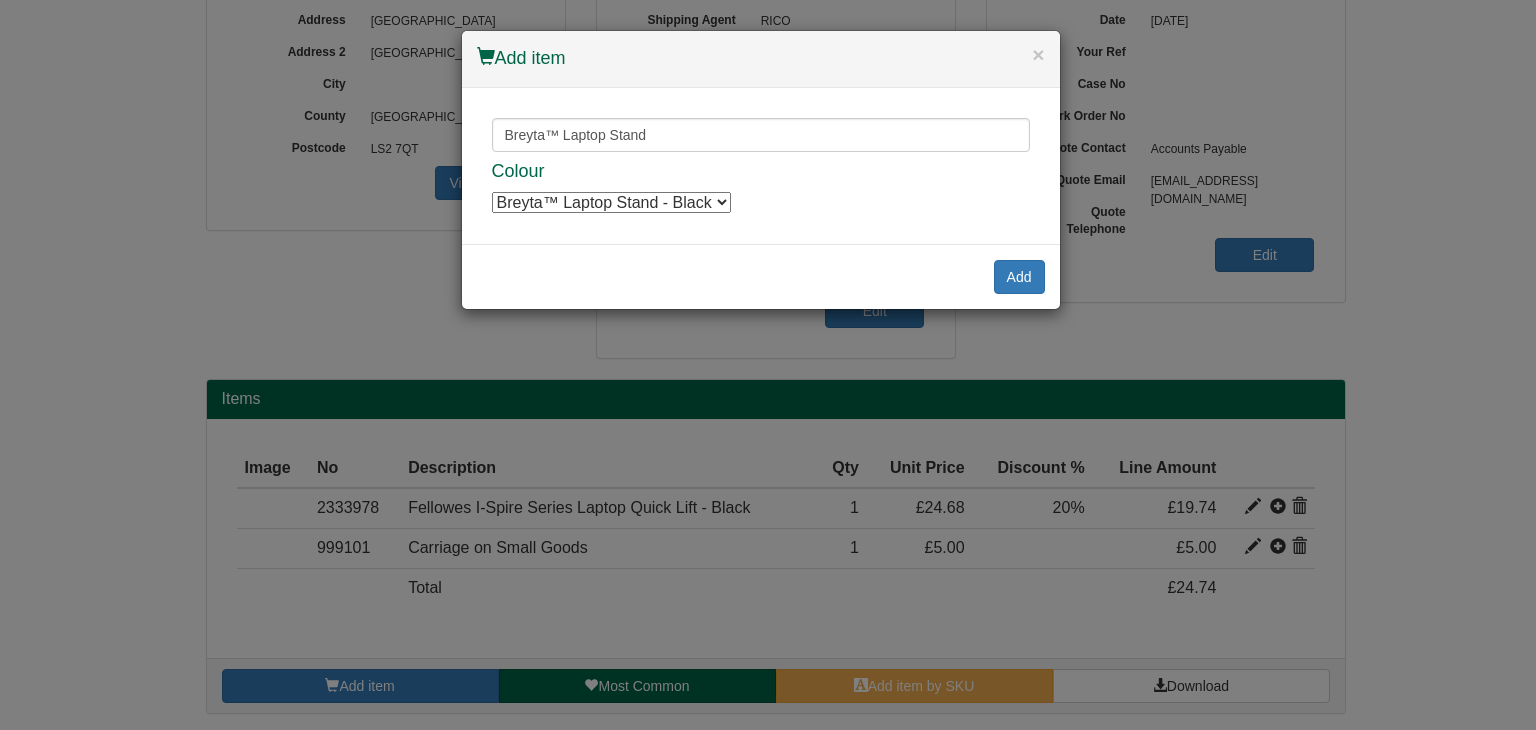 click on "Breyta™ Laptop Stand - White Breyta™ Laptop Stand - White Breyta™ Laptop Stand - White Breyta™ Laptop Stand - Black Breyta™ Laptop Stand - Black Breyta™ Laptop Stand - Black" at bounding box center (611, 202) 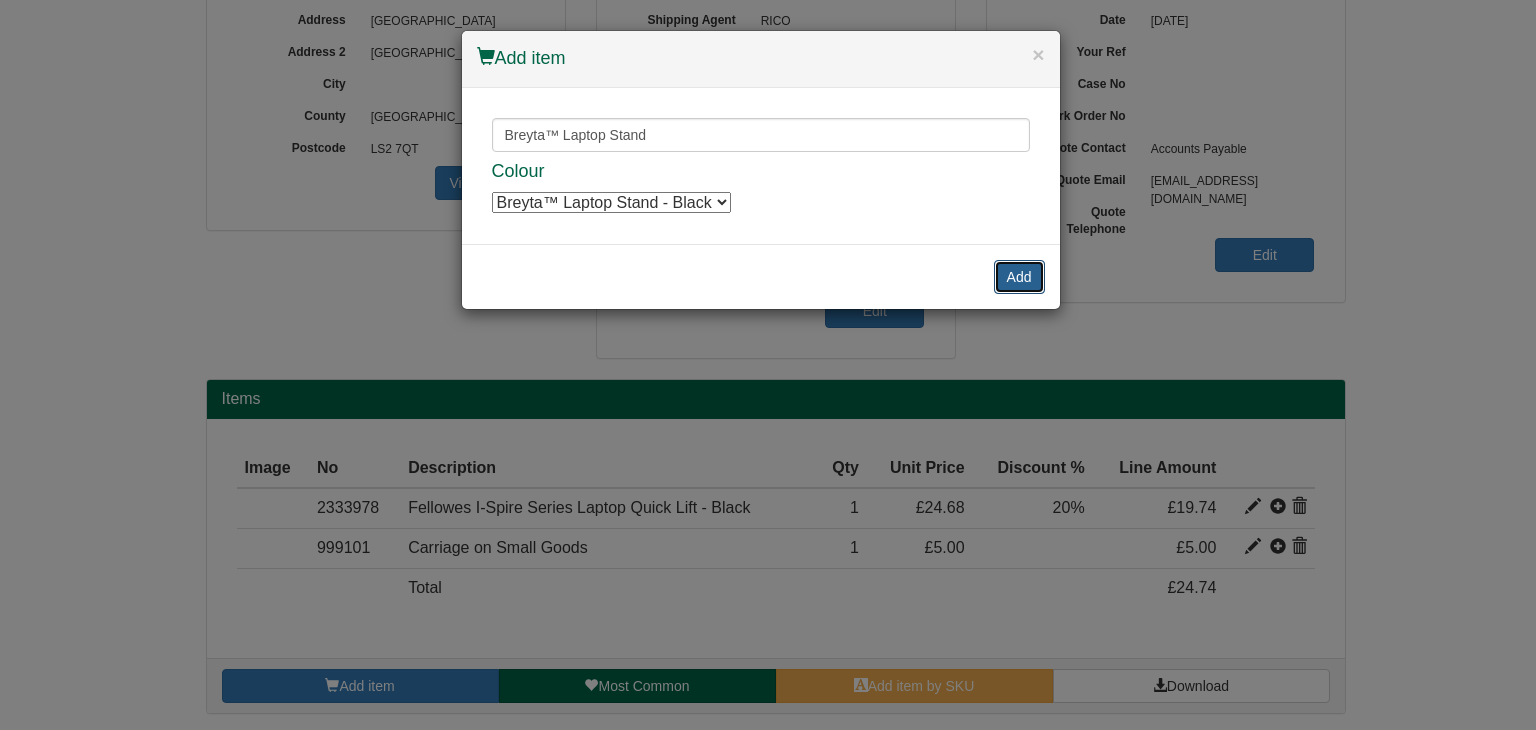 click on "Add" at bounding box center (1019, 277) 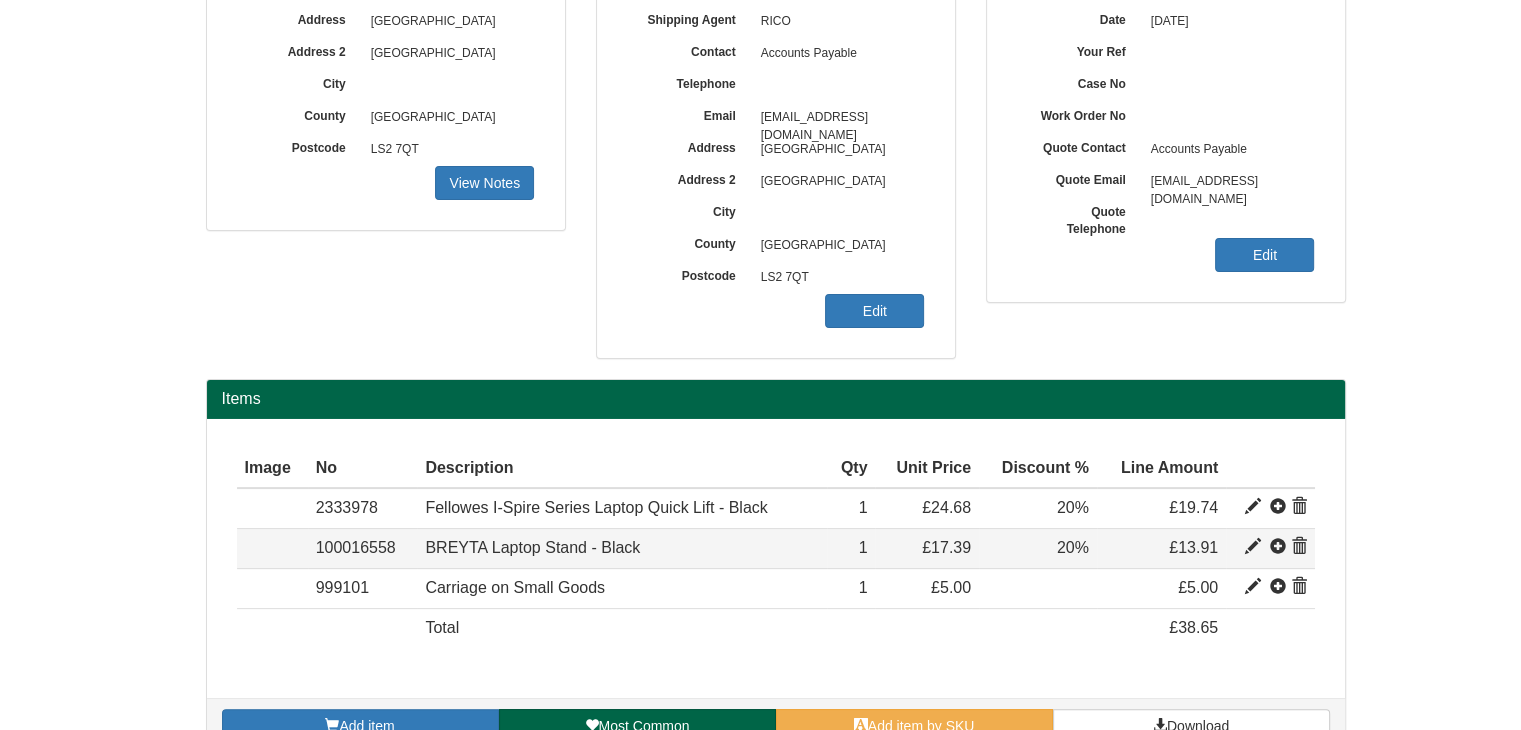 click at bounding box center [1253, 547] 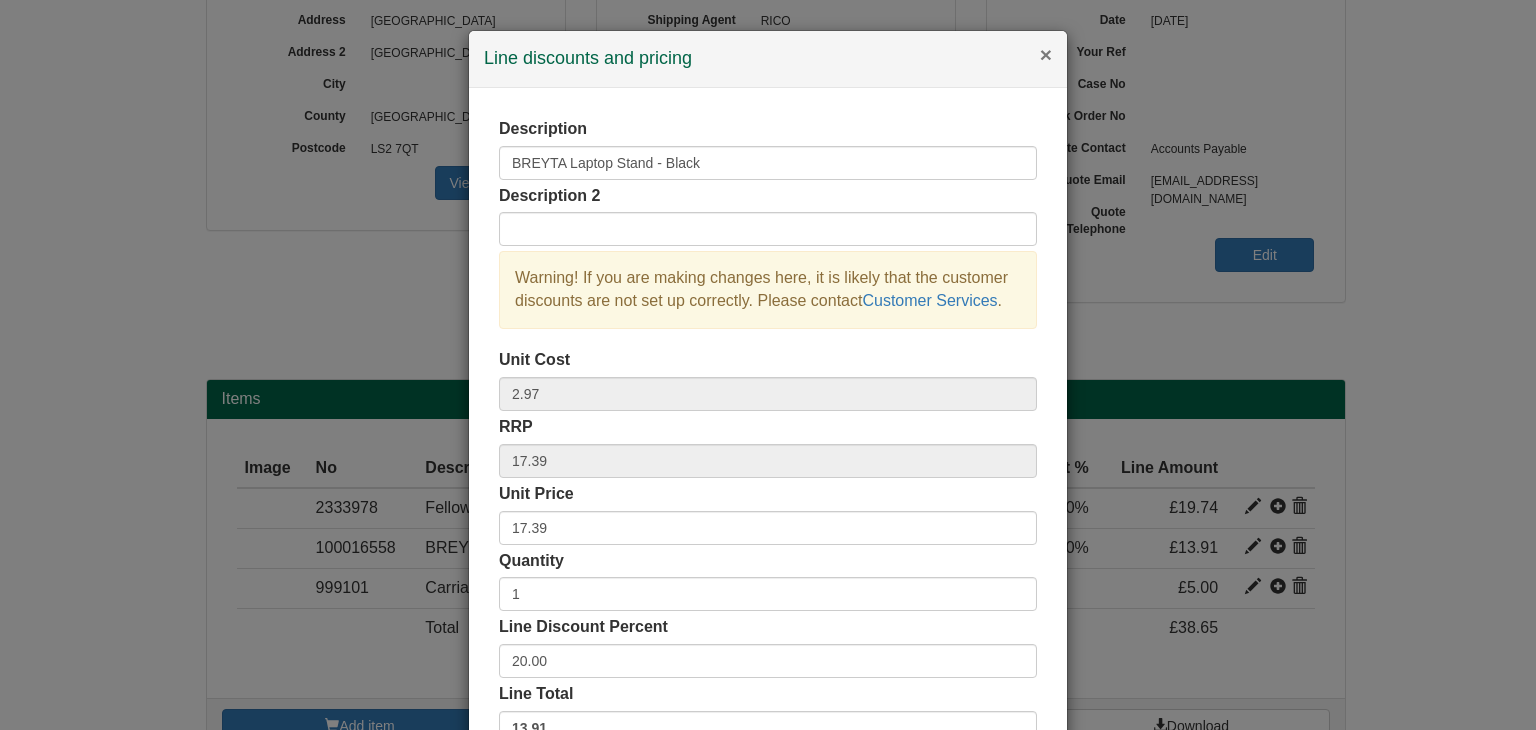 click on "×" at bounding box center (1046, 54) 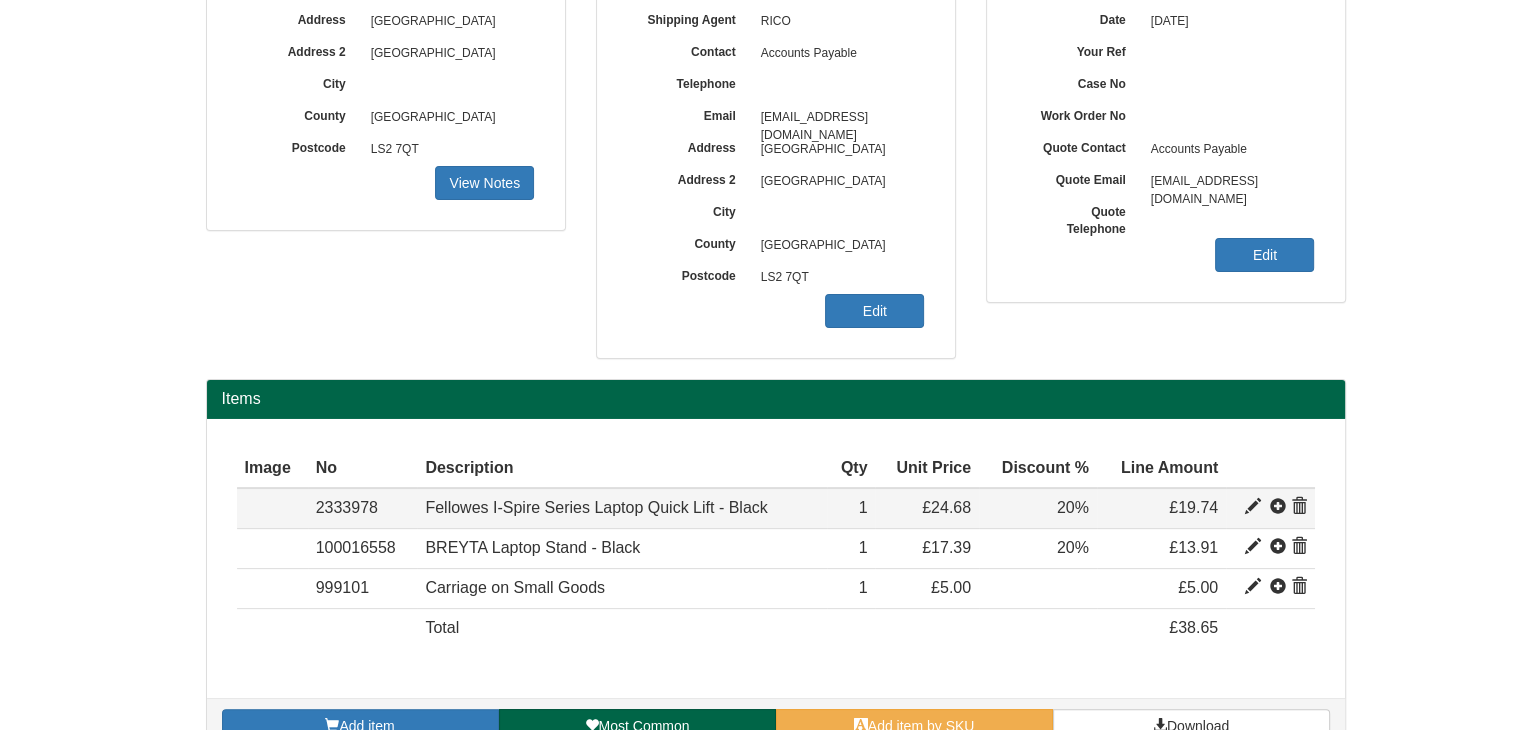 click at bounding box center (1253, 507) 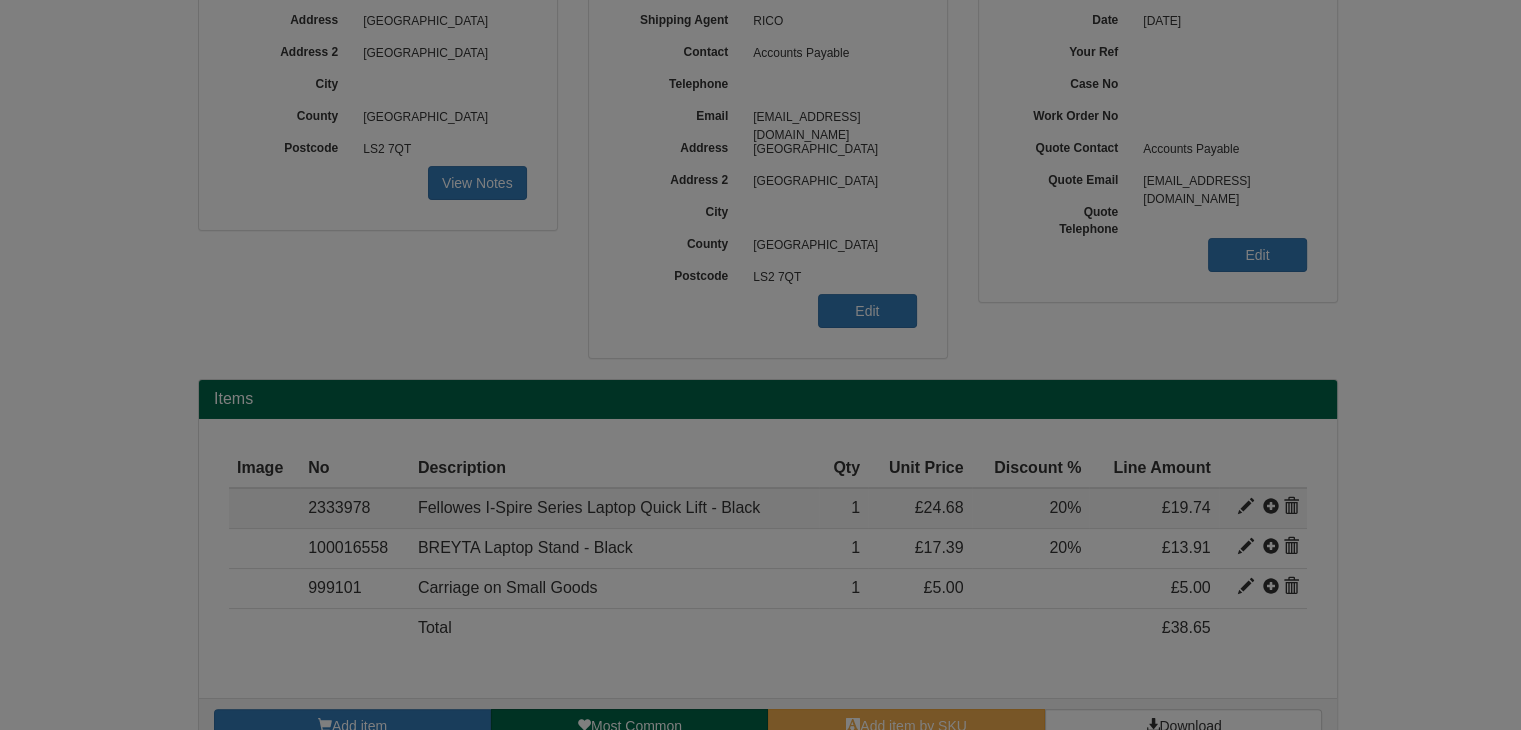 type on "Fellowes I-Spire Series Laptop Quick Lift - Black" 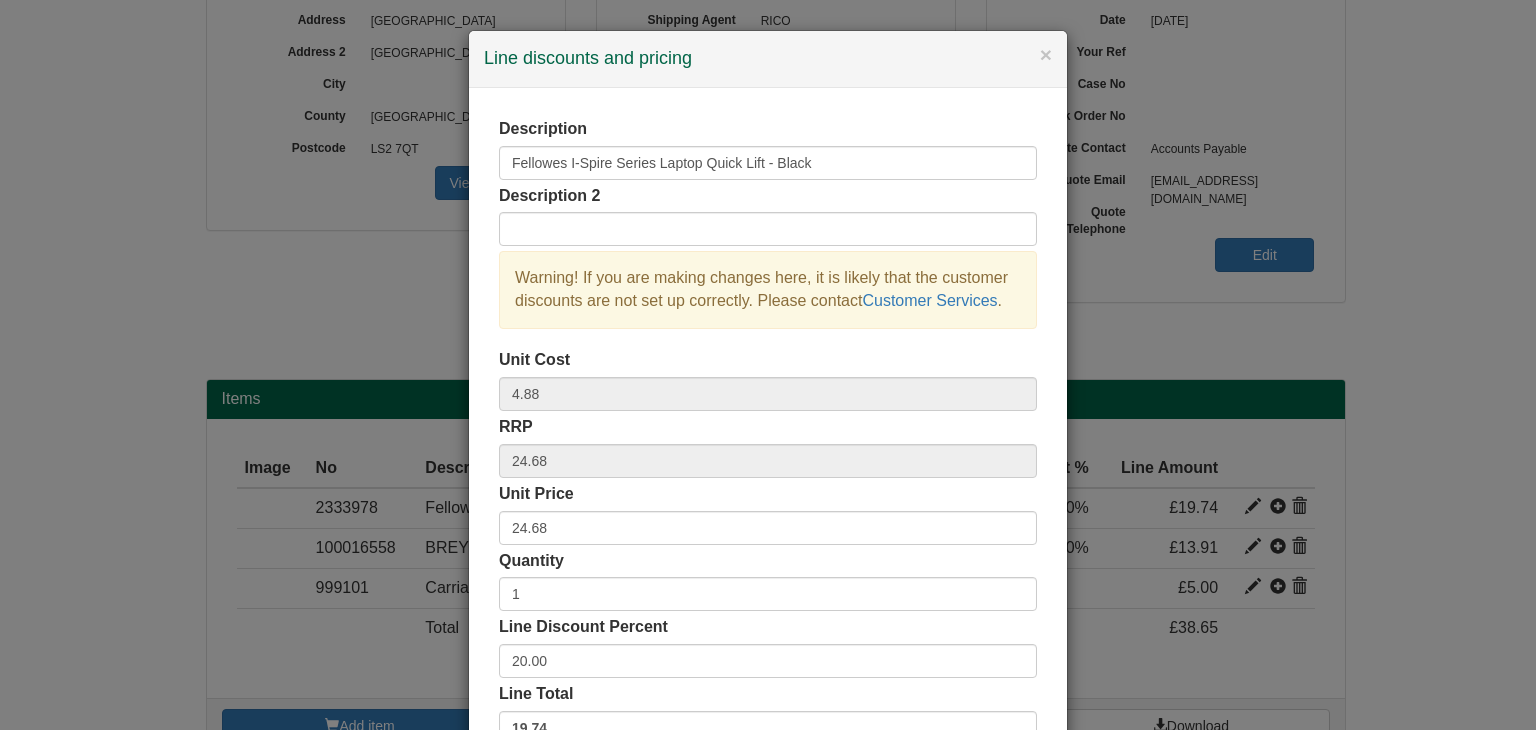 click on "×
Line discounts and pricing" at bounding box center (768, 59) 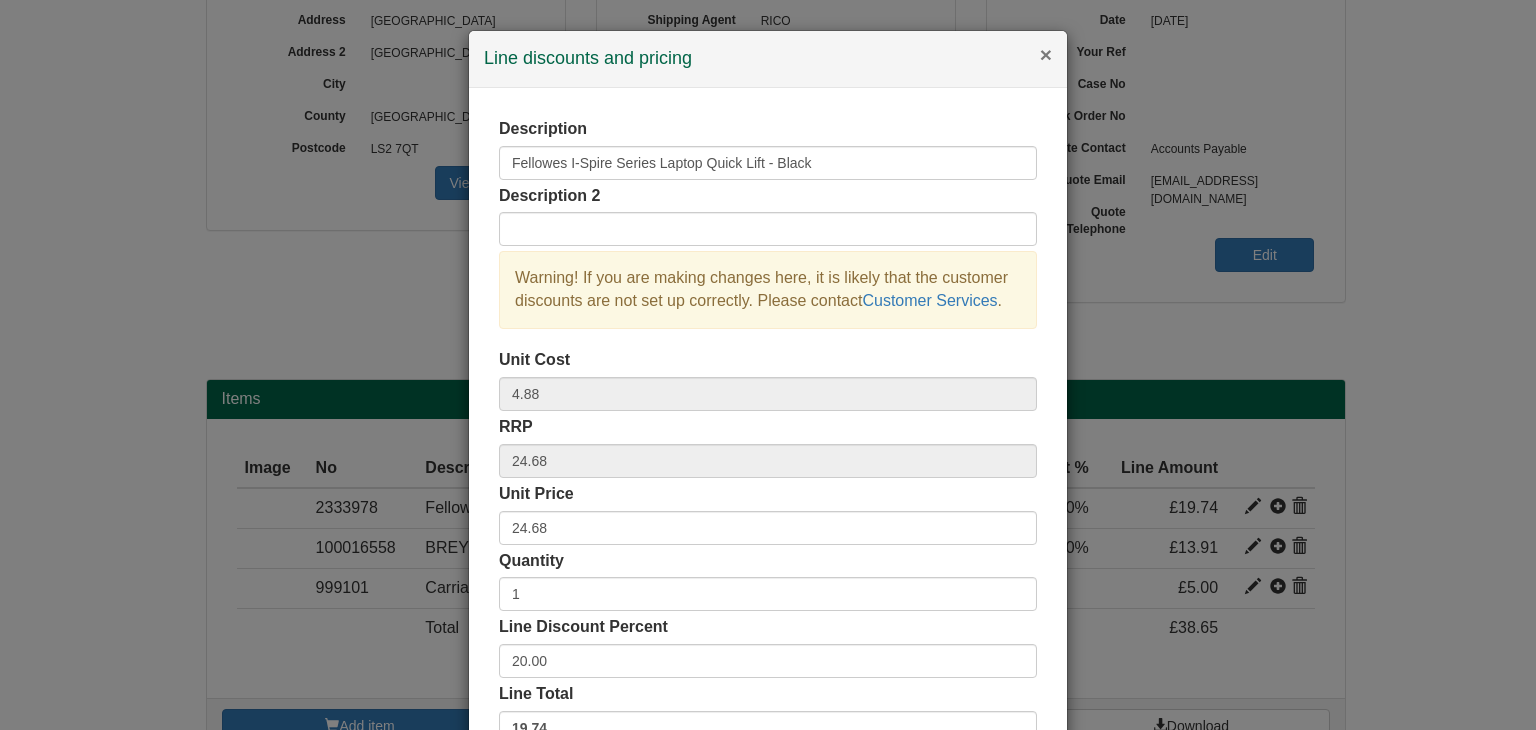 click on "×" at bounding box center [1046, 54] 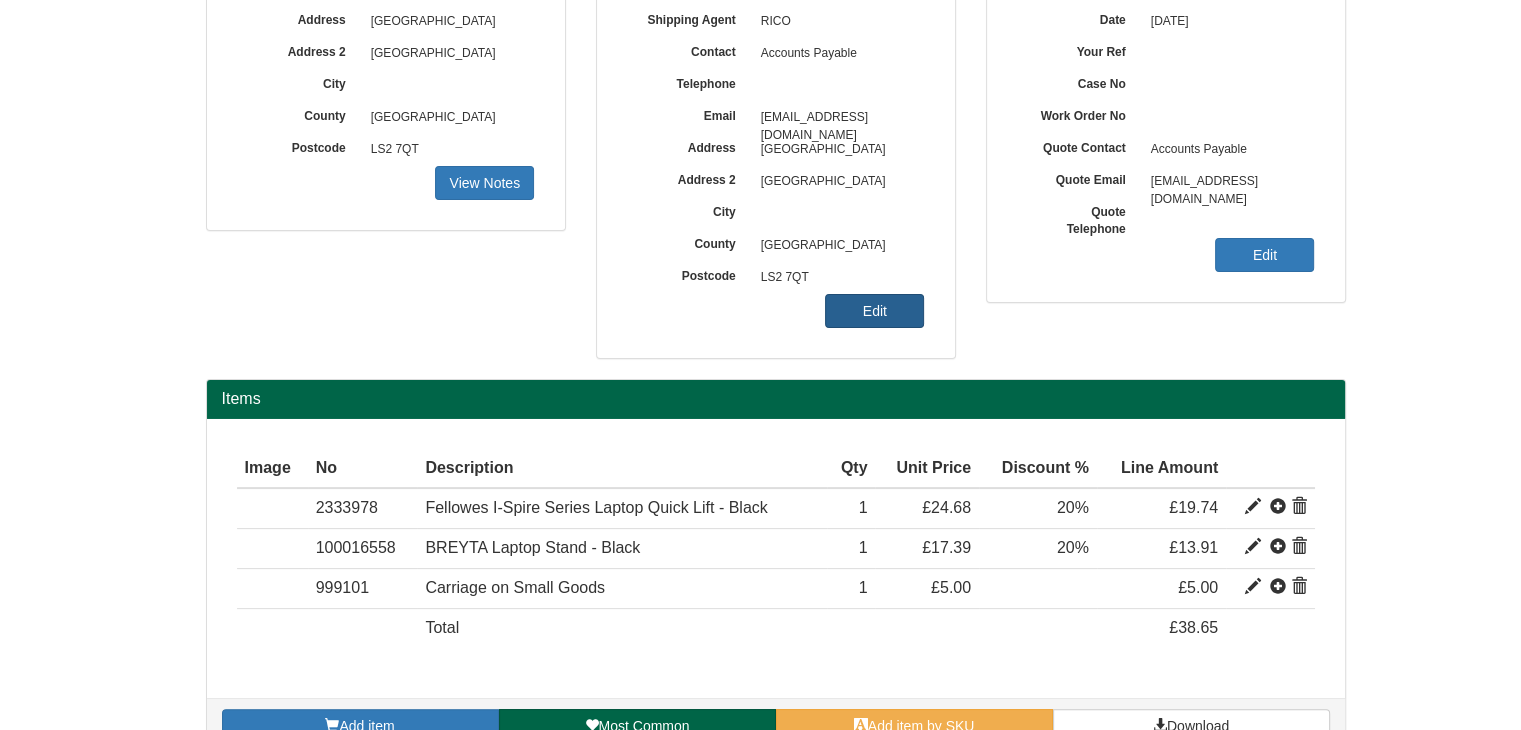 click on "Edit" at bounding box center (874, 311) 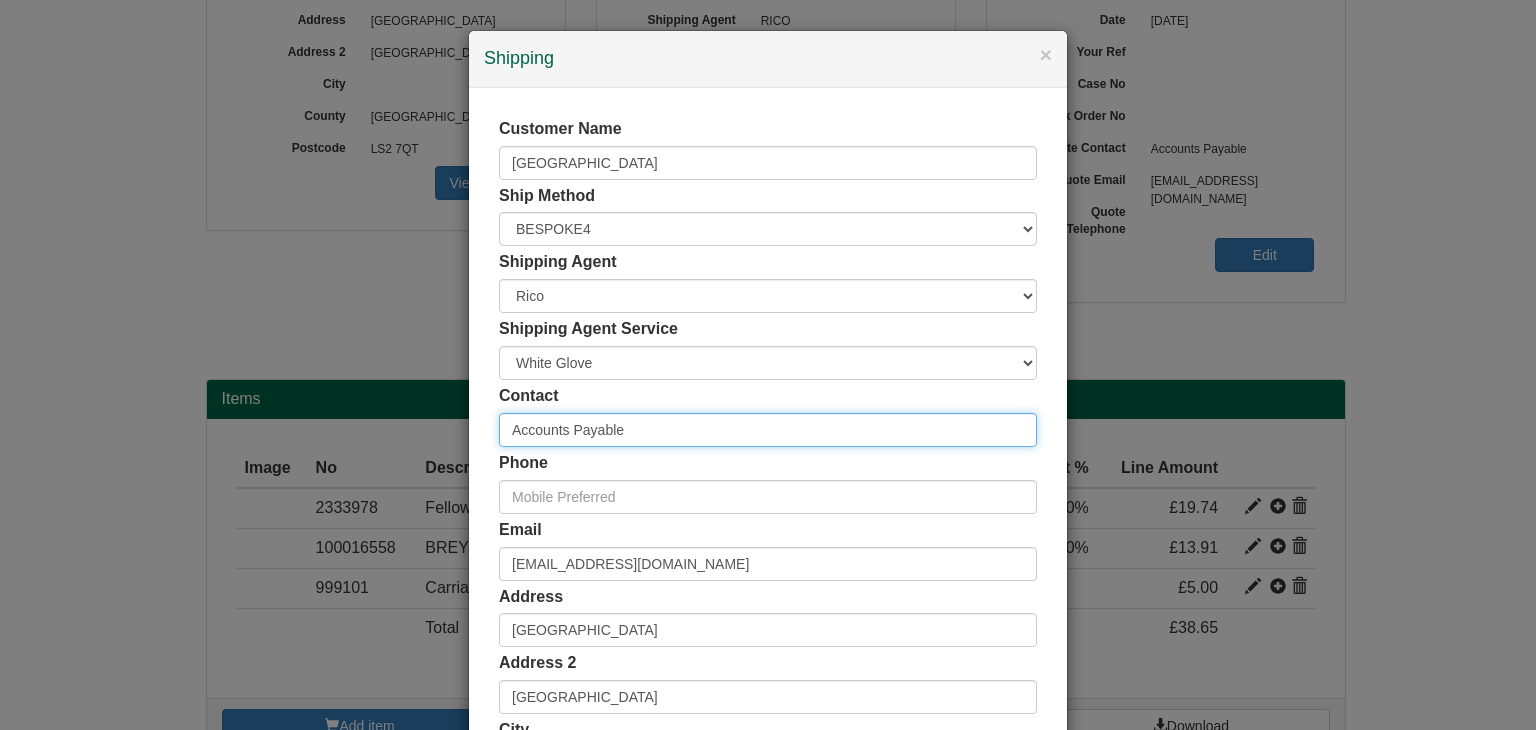 drag, startPoint x: 624, startPoint y: 433, endPoint x: 349, endPoint y: 402, distance: 276.74176 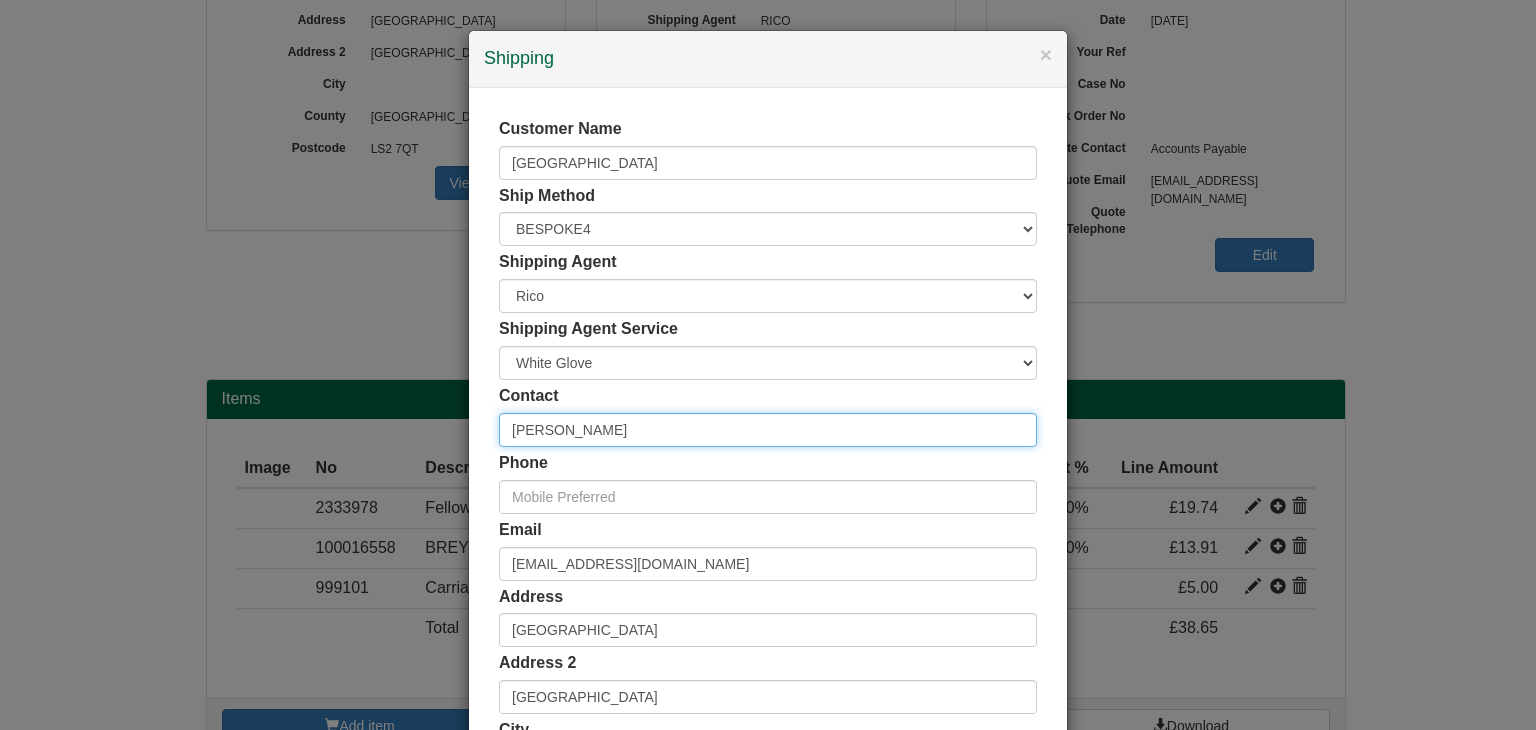 type on "Aimee Beckwith" 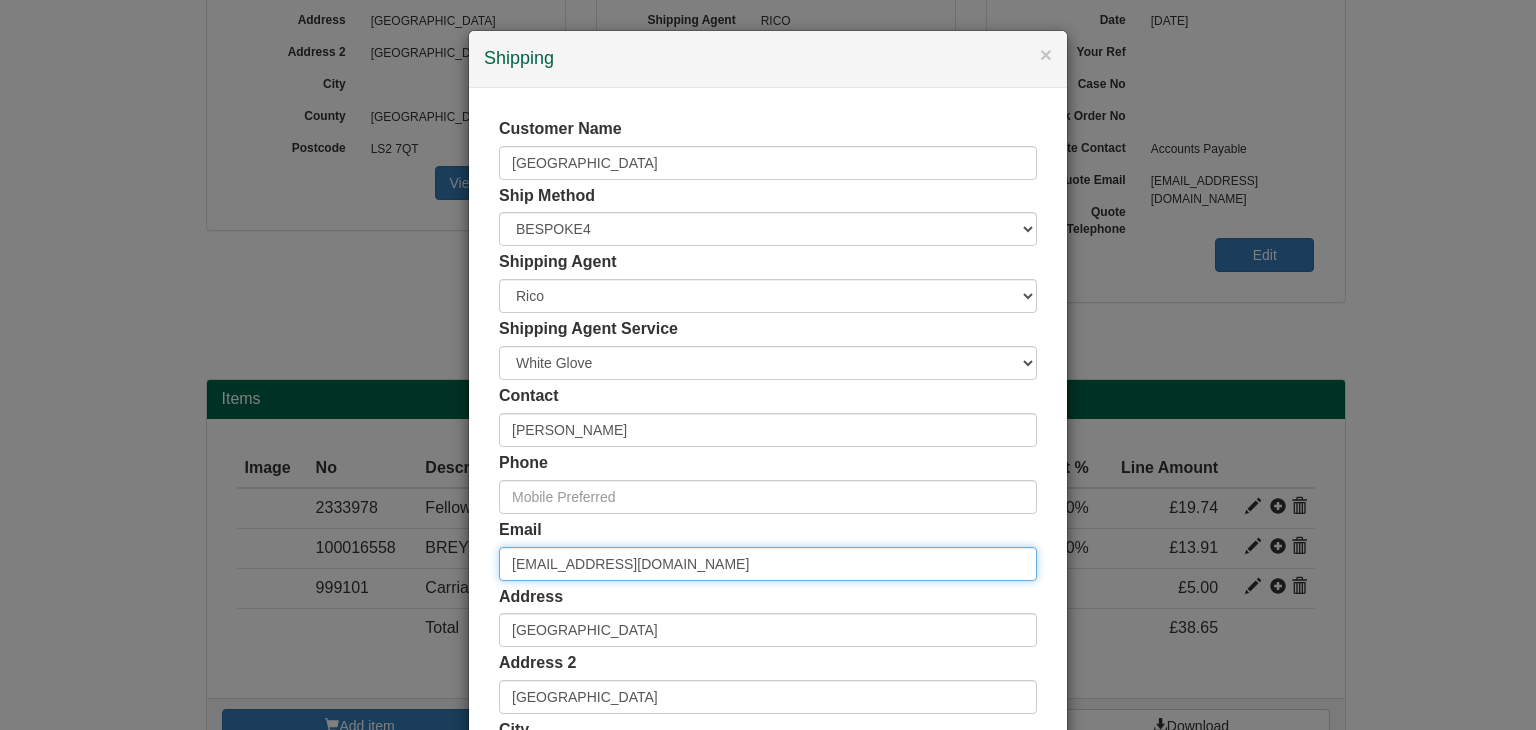 drag, startPoint x: 628, startPoint y: 561, endPoint x: 400, endPoint y: 528, distance: 230.37578 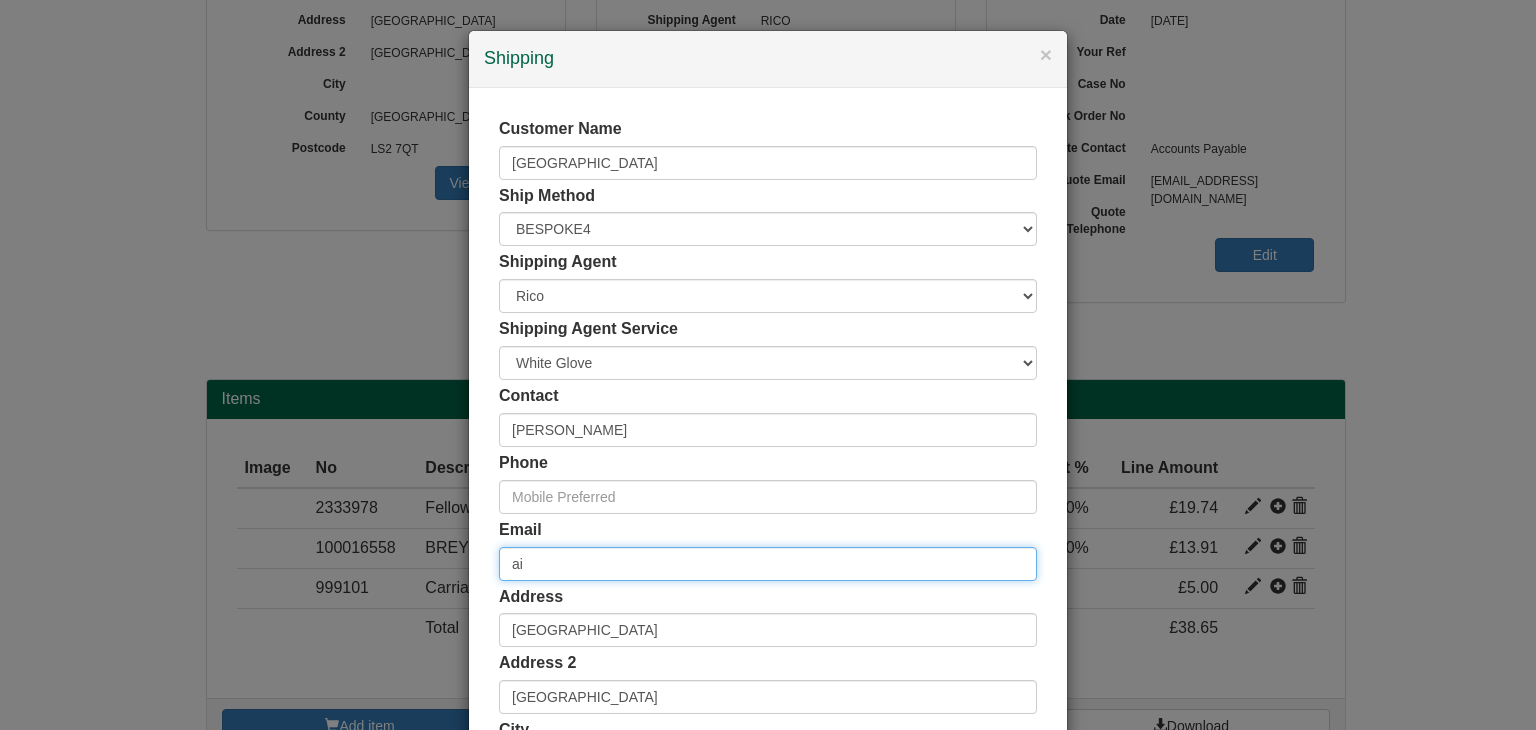 type on "a" 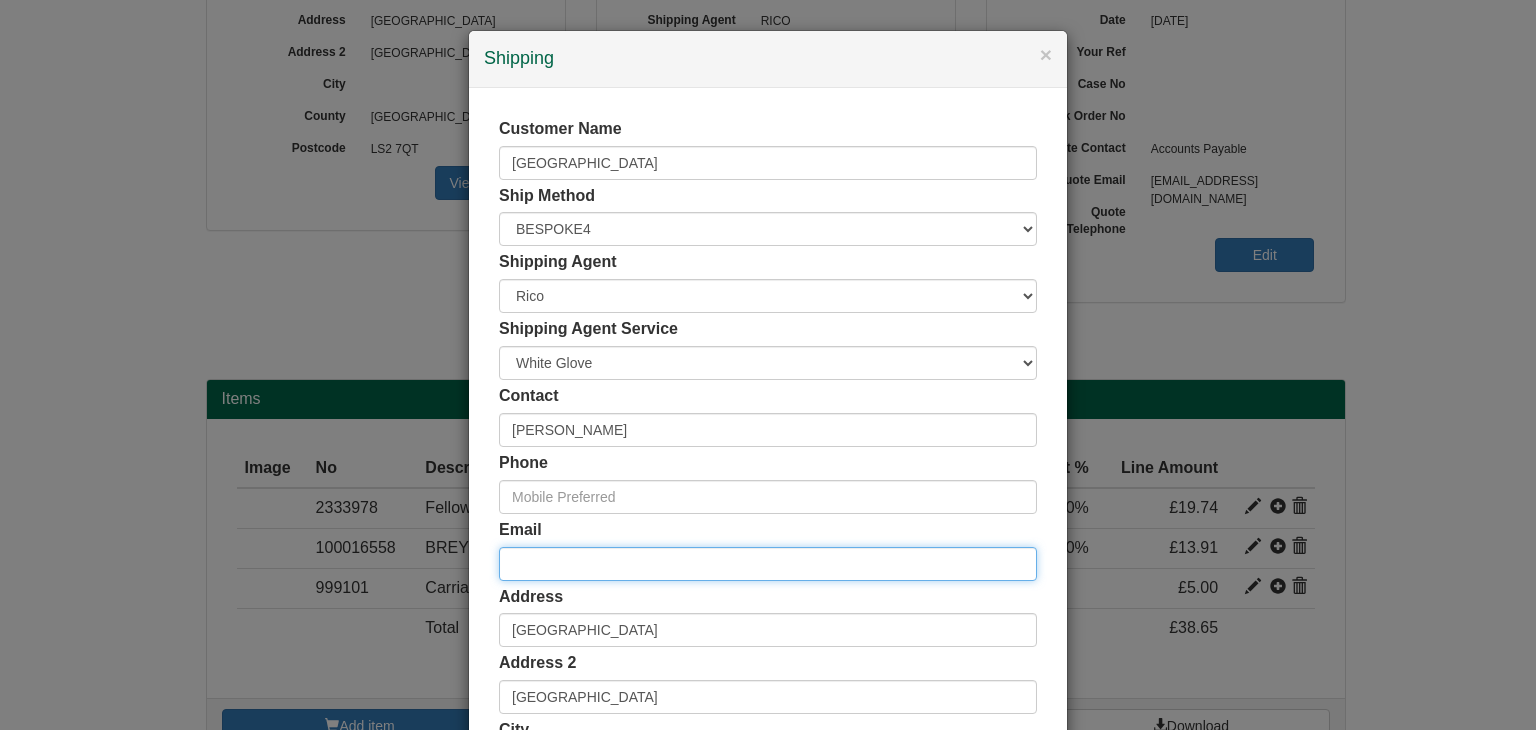 type 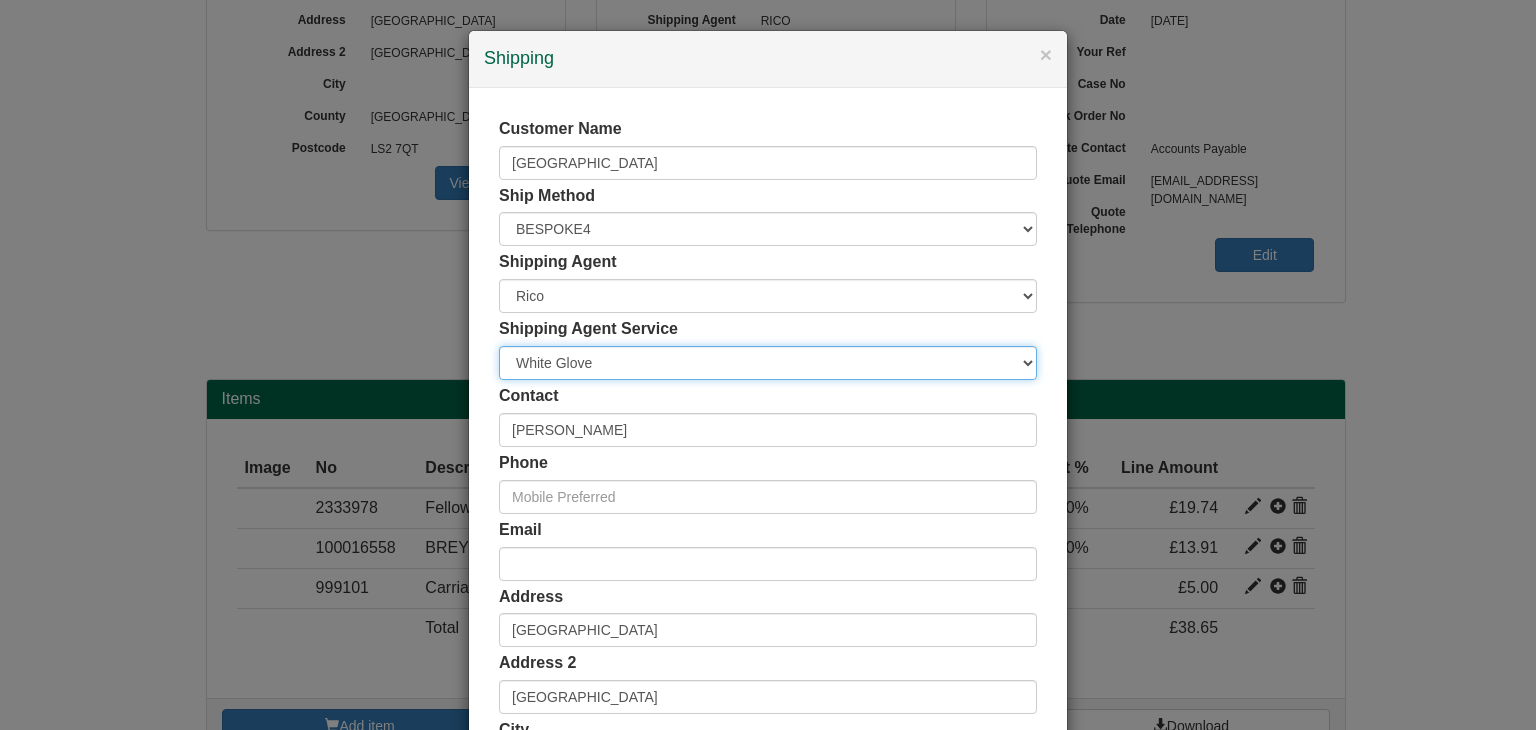 click on "Carrier
White Glove" at bounding box center (768, 363) 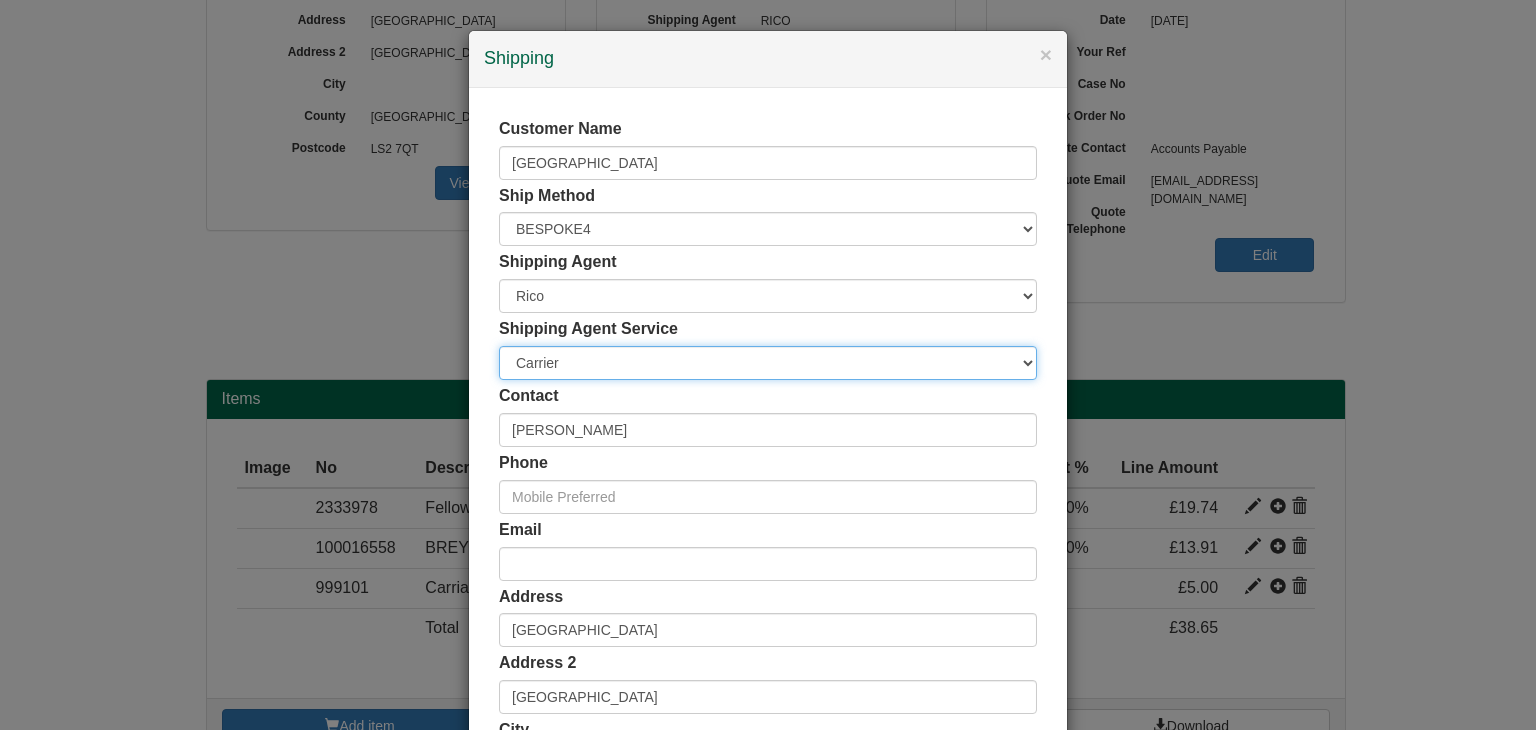 click on "Carrier
White Glove" at bounding box center (768, 363) 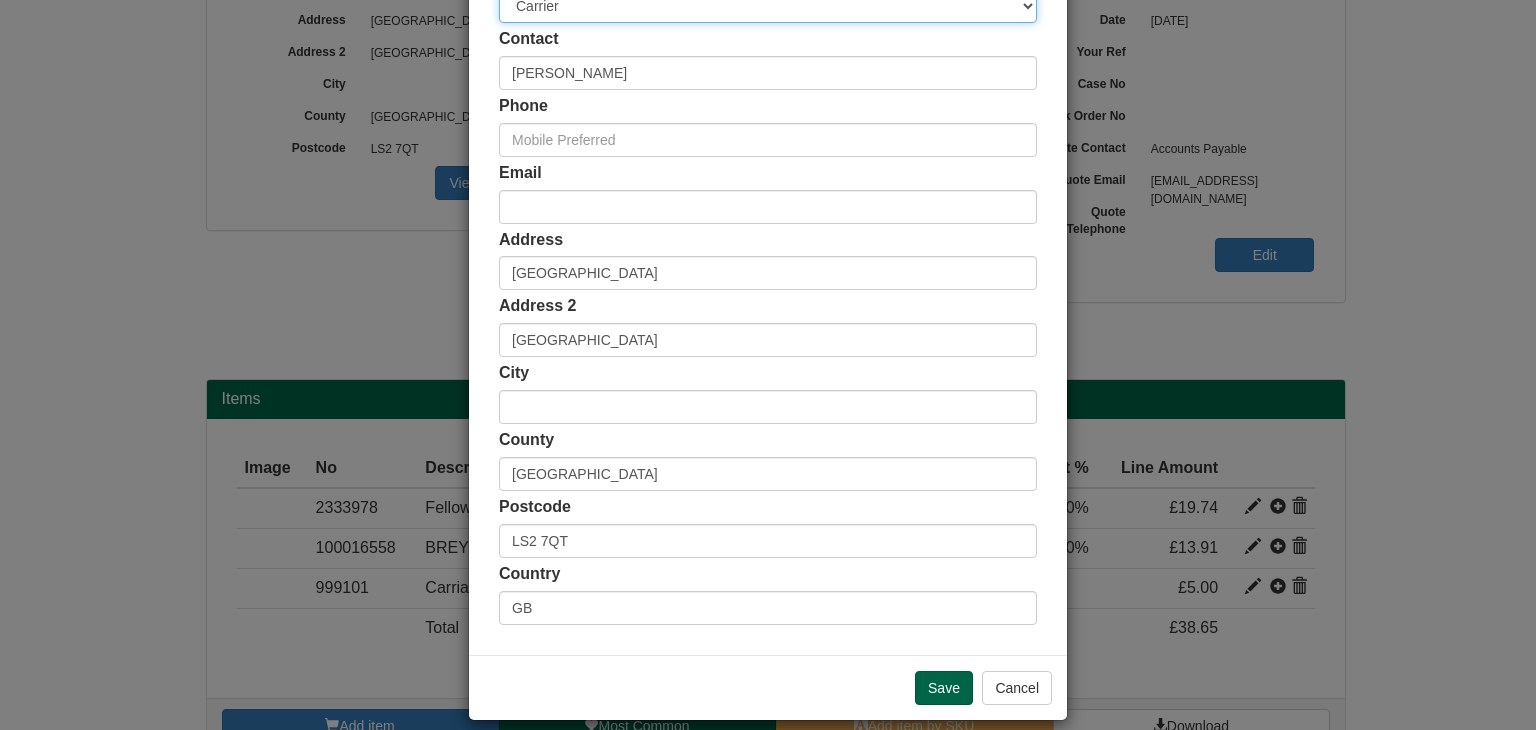 scroll, scrollTop: 376, scrollLeft: 0, axis: vertical 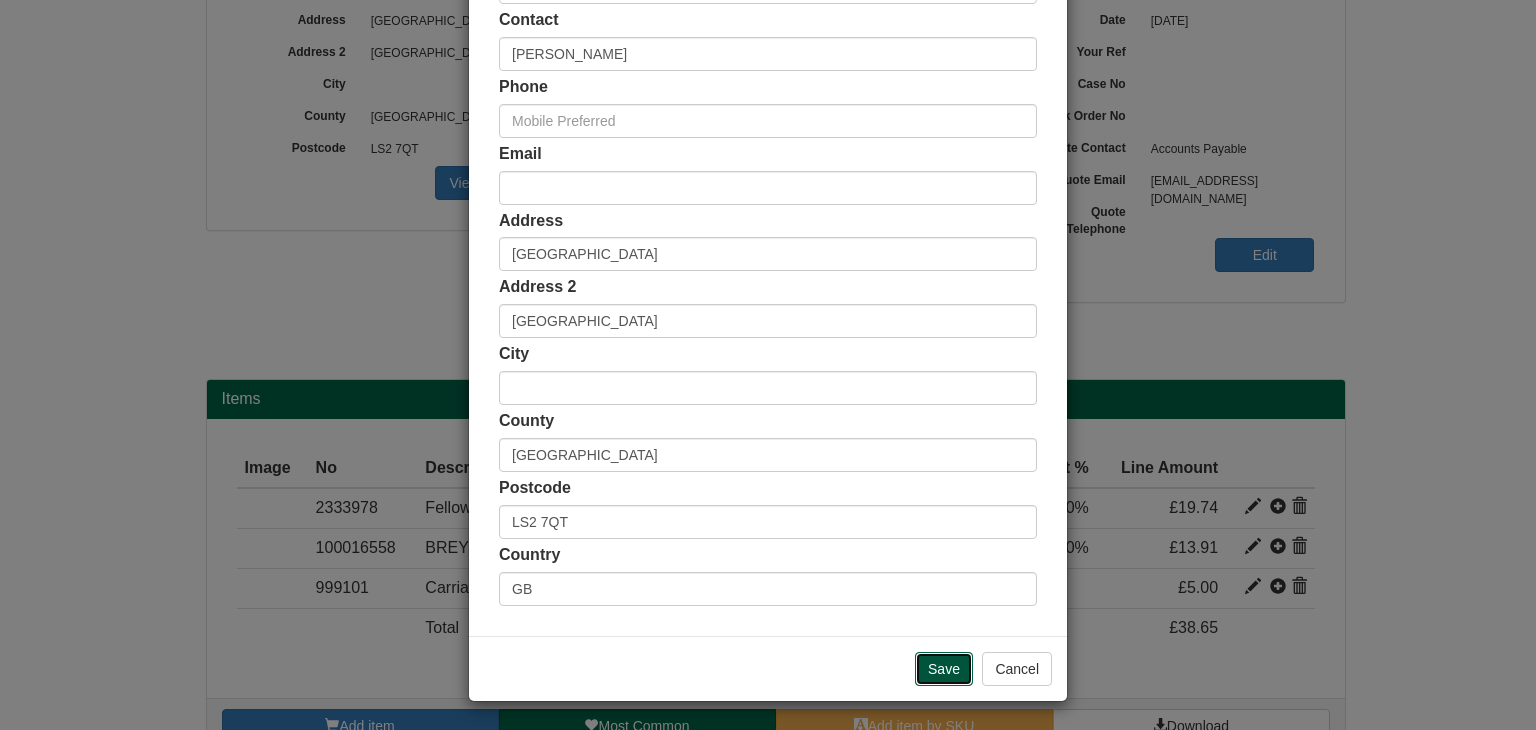 click on "Save" at bounding box center [944, 669] 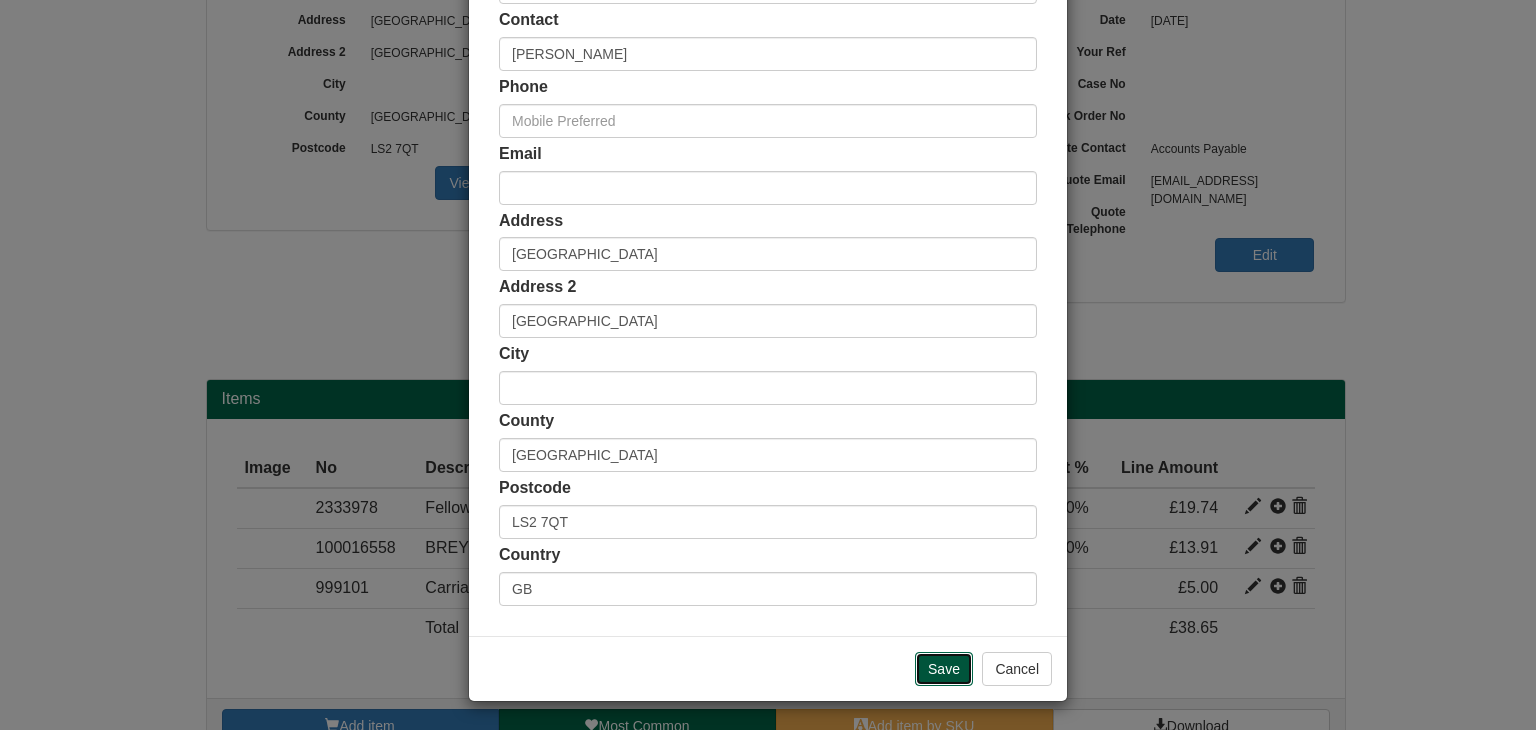 click on "Save" at bounding box center (944, 669) 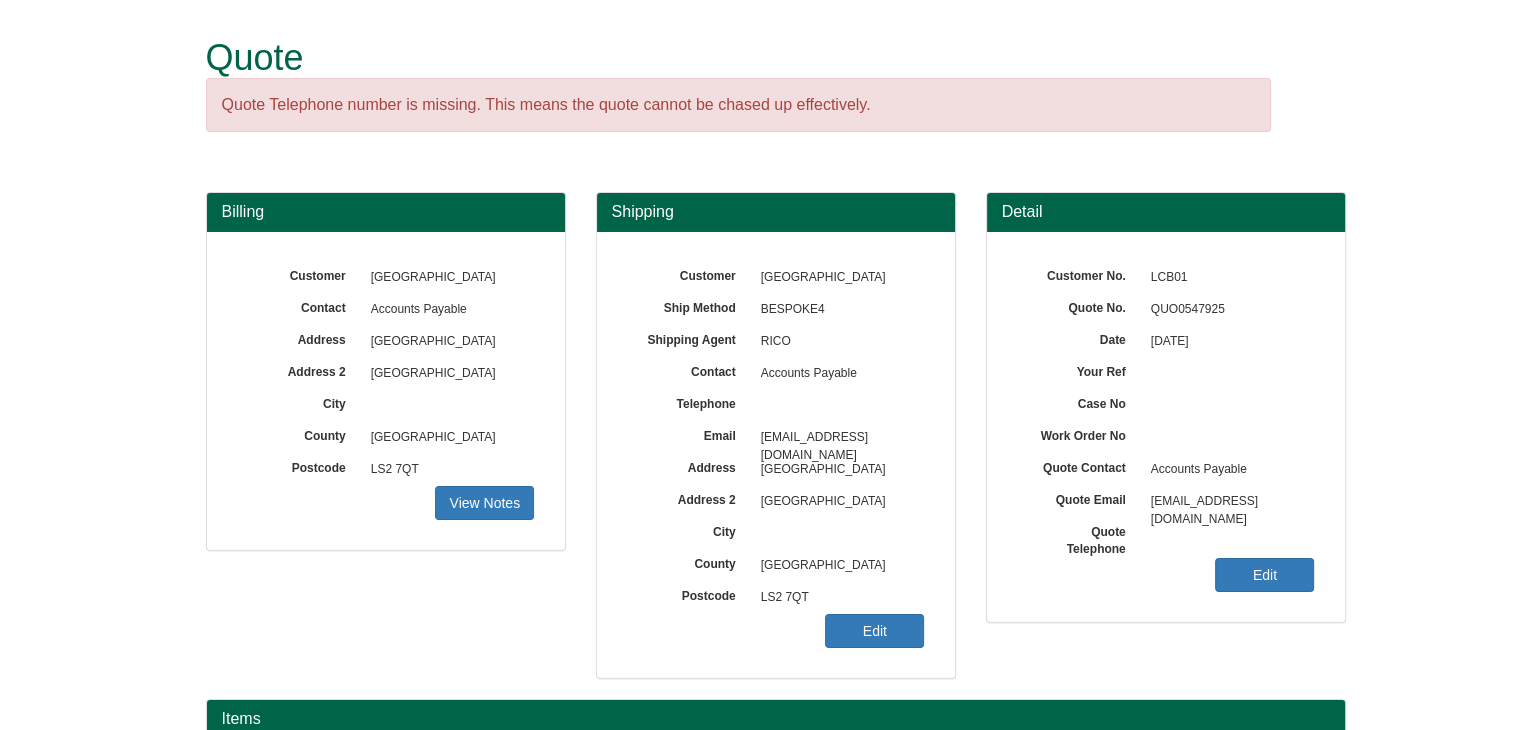 scroll, scrollTop: 281, scrollLeft: 0, axis: vertical 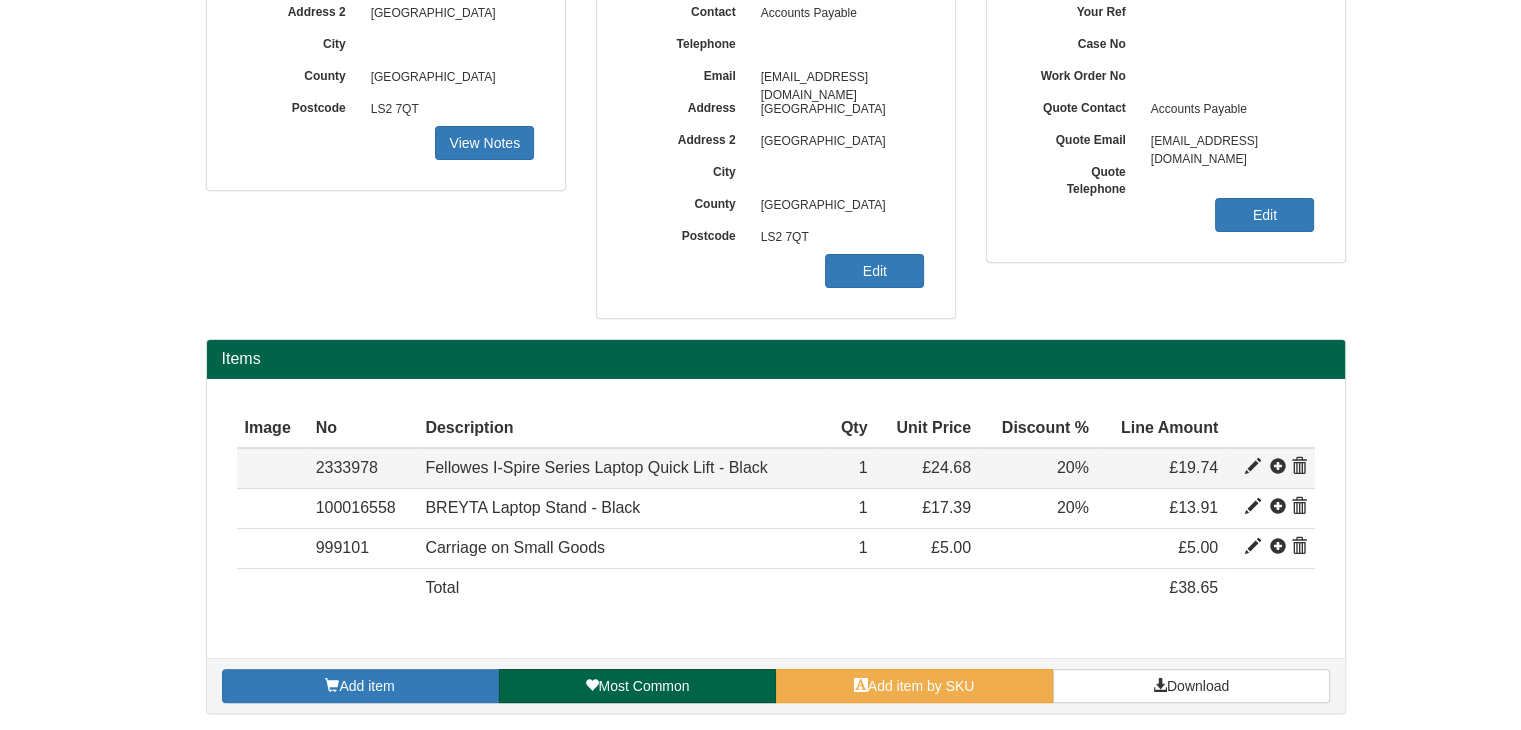 click at bounding box center [1253, 467] 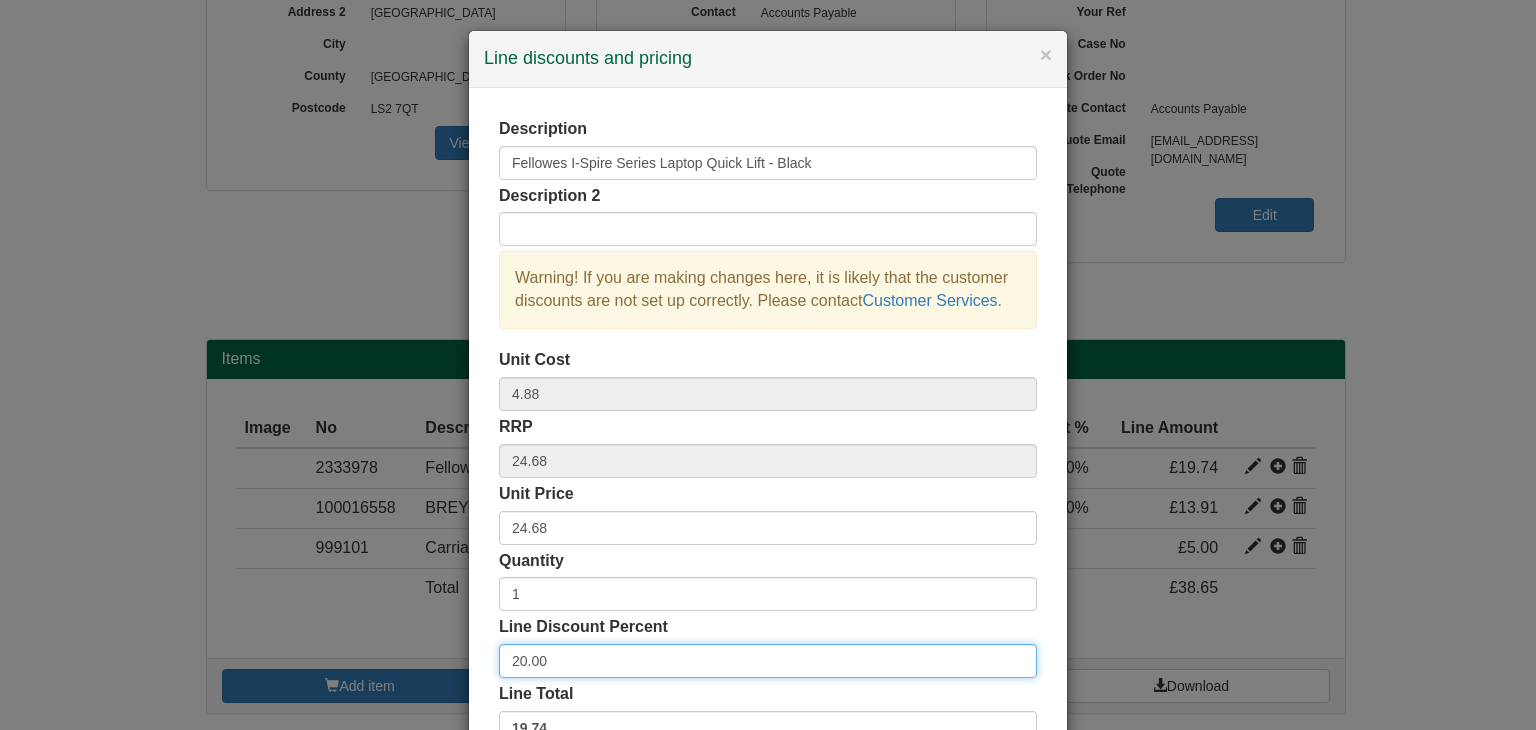 drag, startPoint x: 553, startPoint y: 649, endPoint x: 364, endPoint y: 638, distance: 189.31984 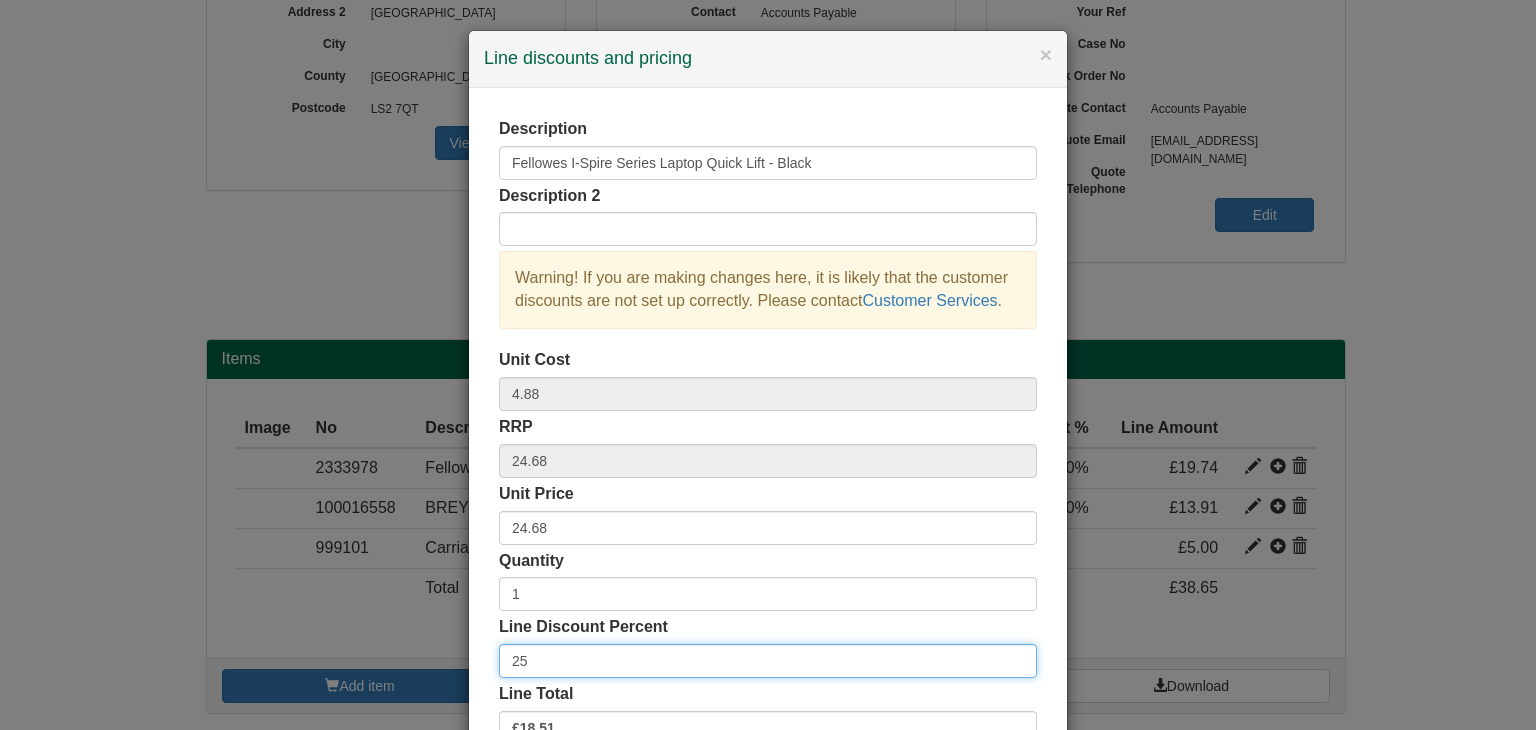 scroll, scrollTop: 144, scrollLeft: 0, axis: vertical 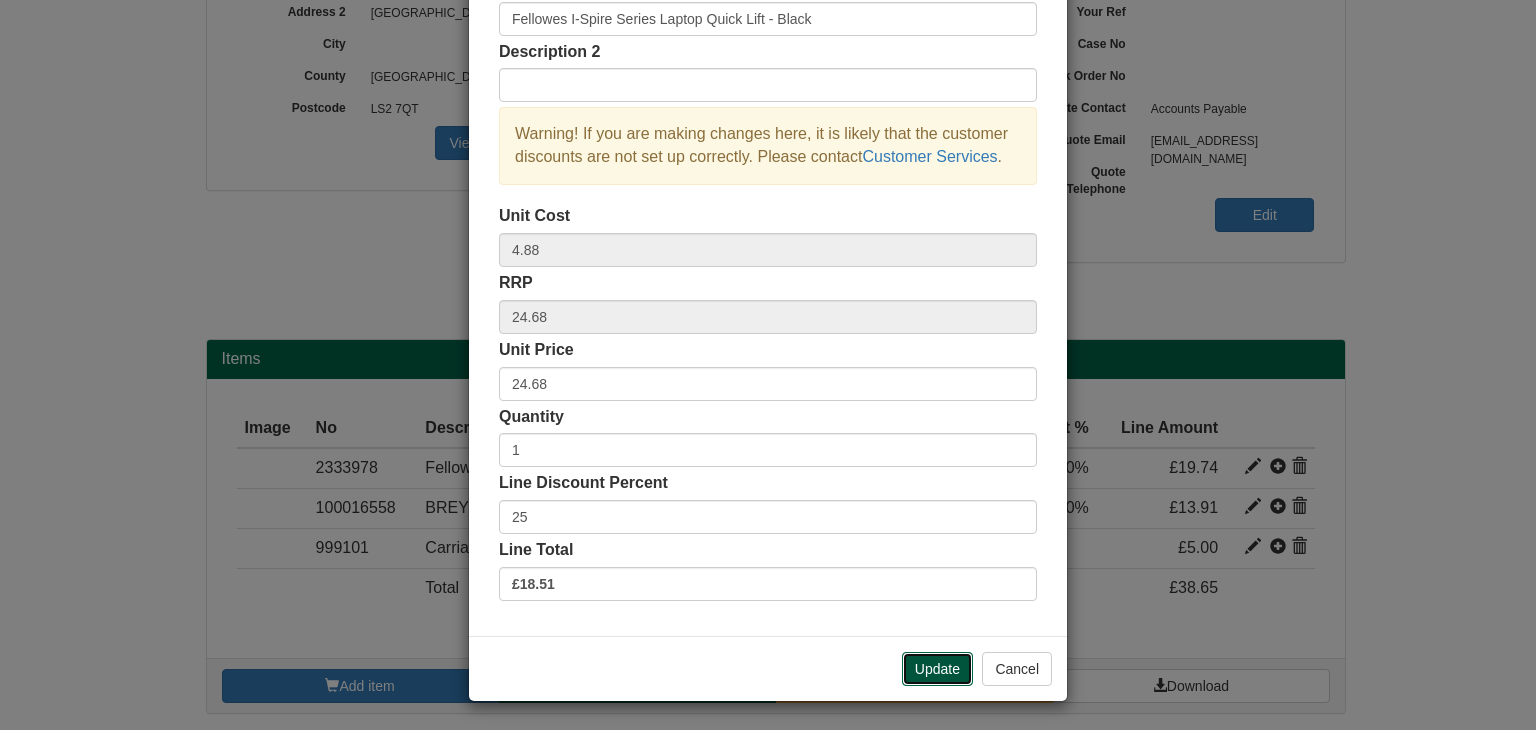click on "Update" at bounding box center [937, 669] 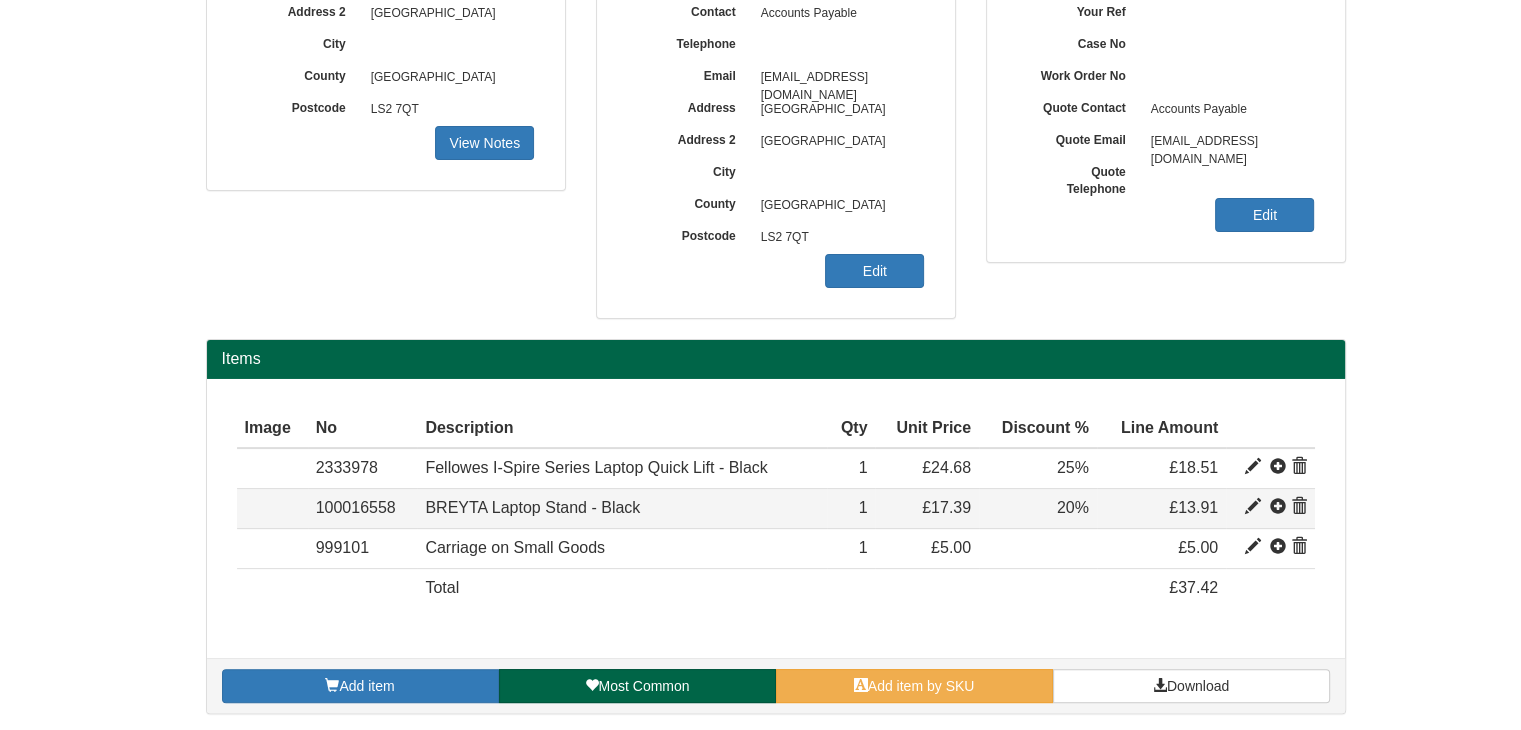 click at bounding box center [1253, 507] 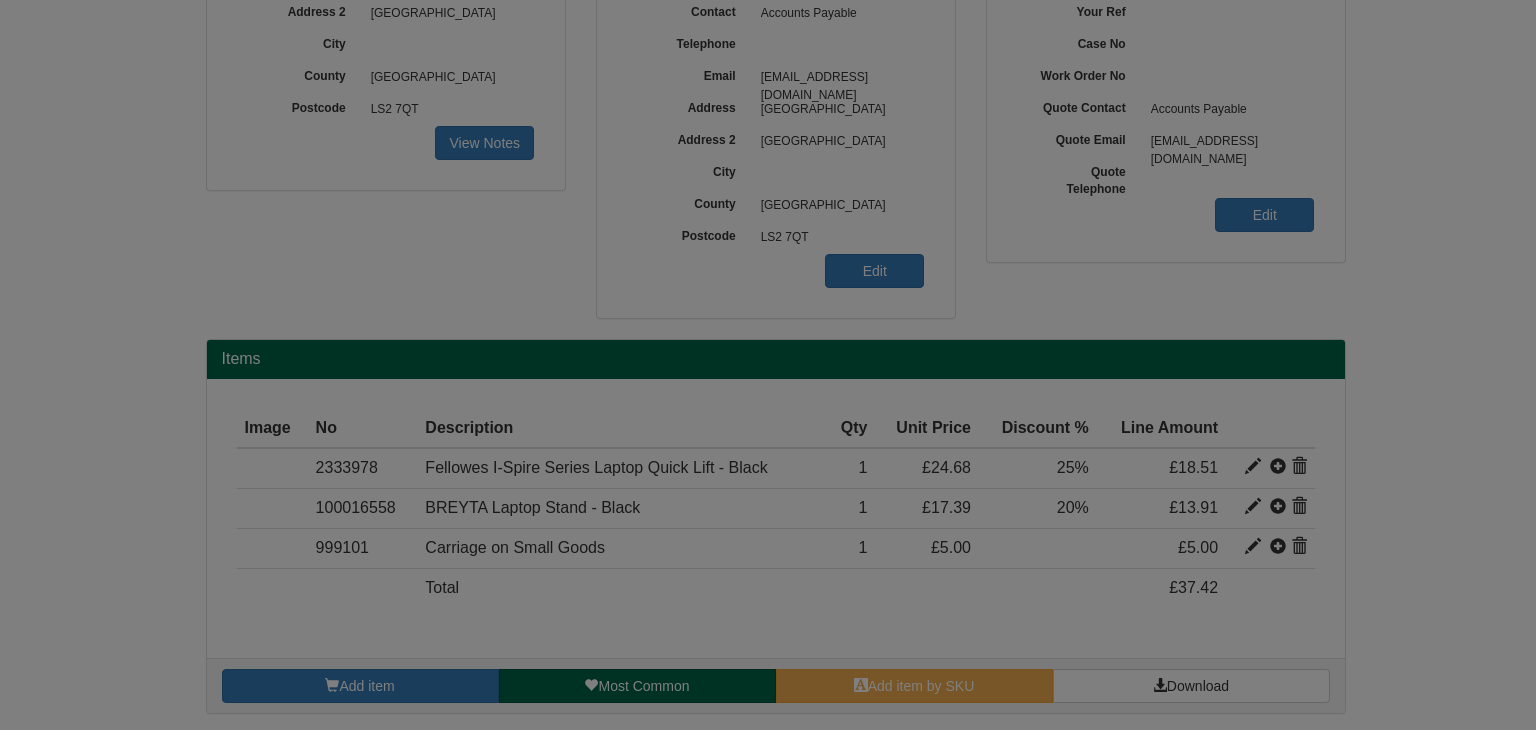 scroll, scrollTop: 0, scrollLeft: 0, axis: both 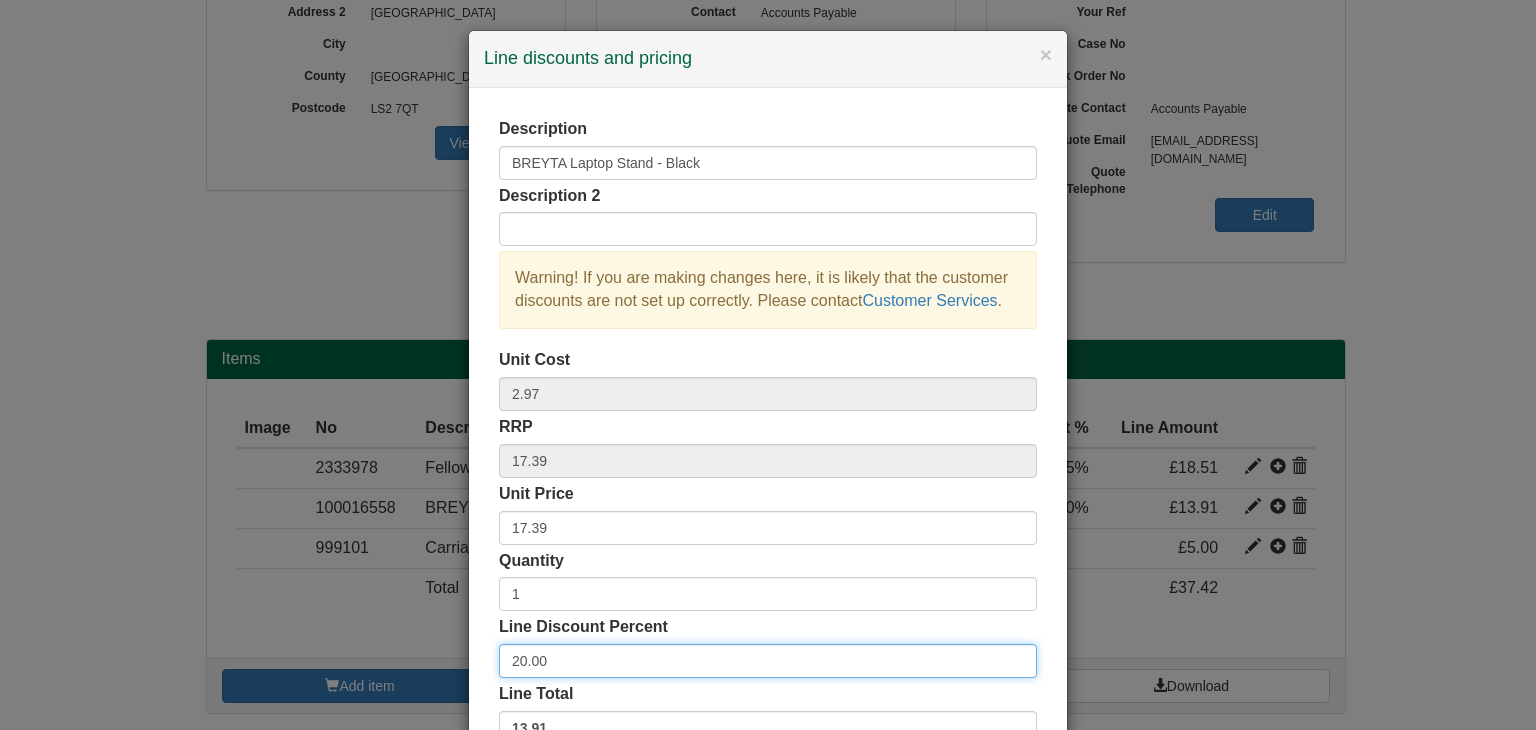drag, startPoint x: 559, startPoint y: 665, endPoint x: 438, endPoint y: 637, distance: 124.197426 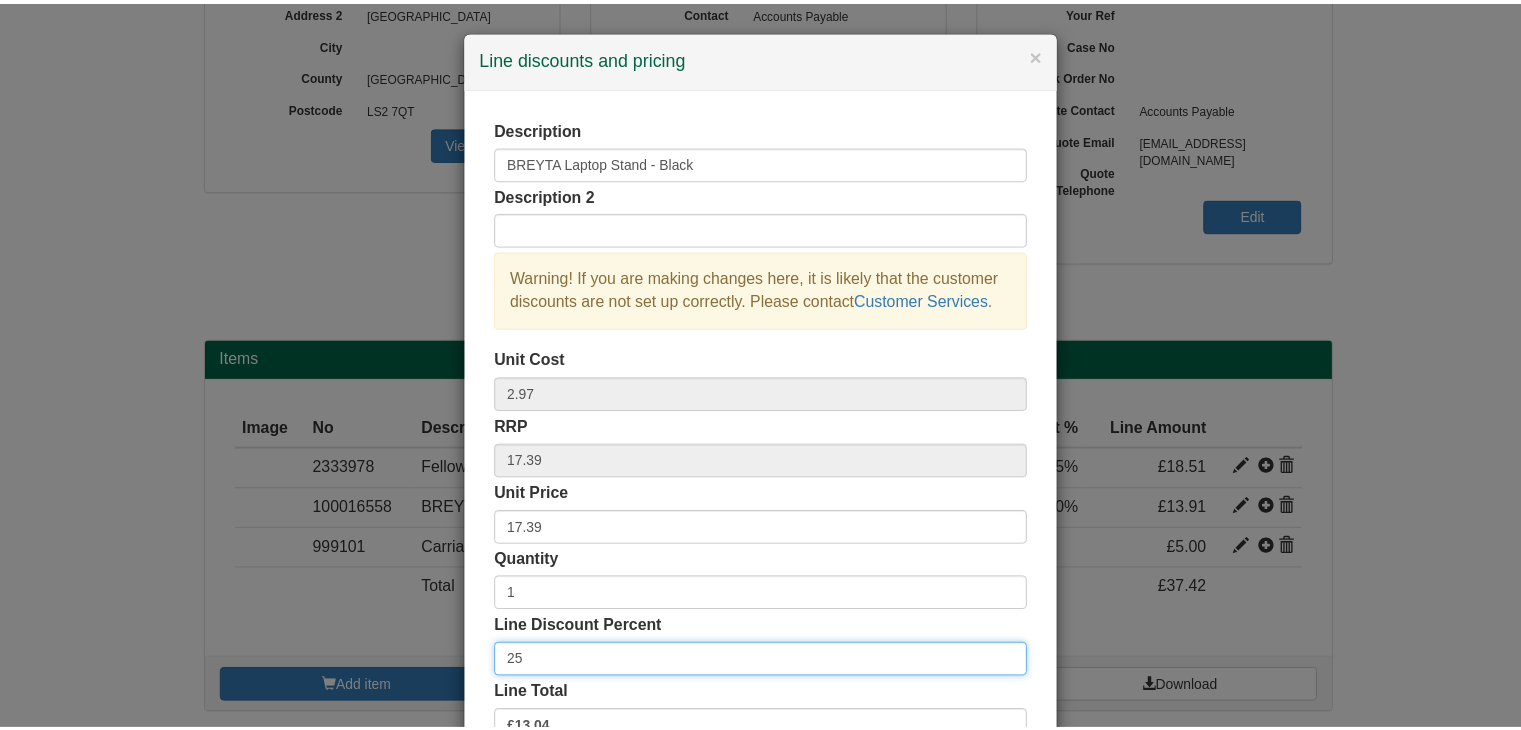 scroll, scrollTop: 144, scrollLeft: 0, axis: vertical 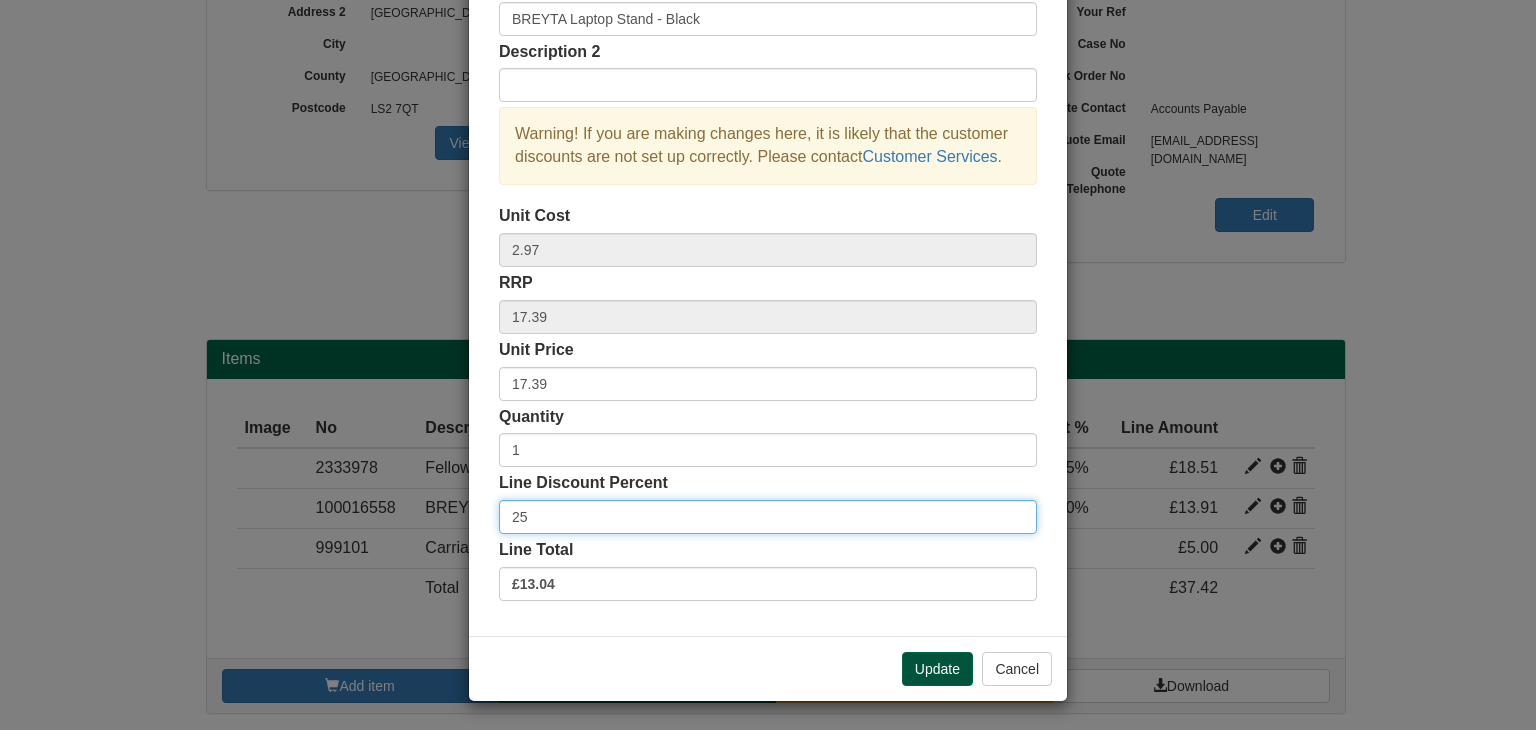 type on "25" 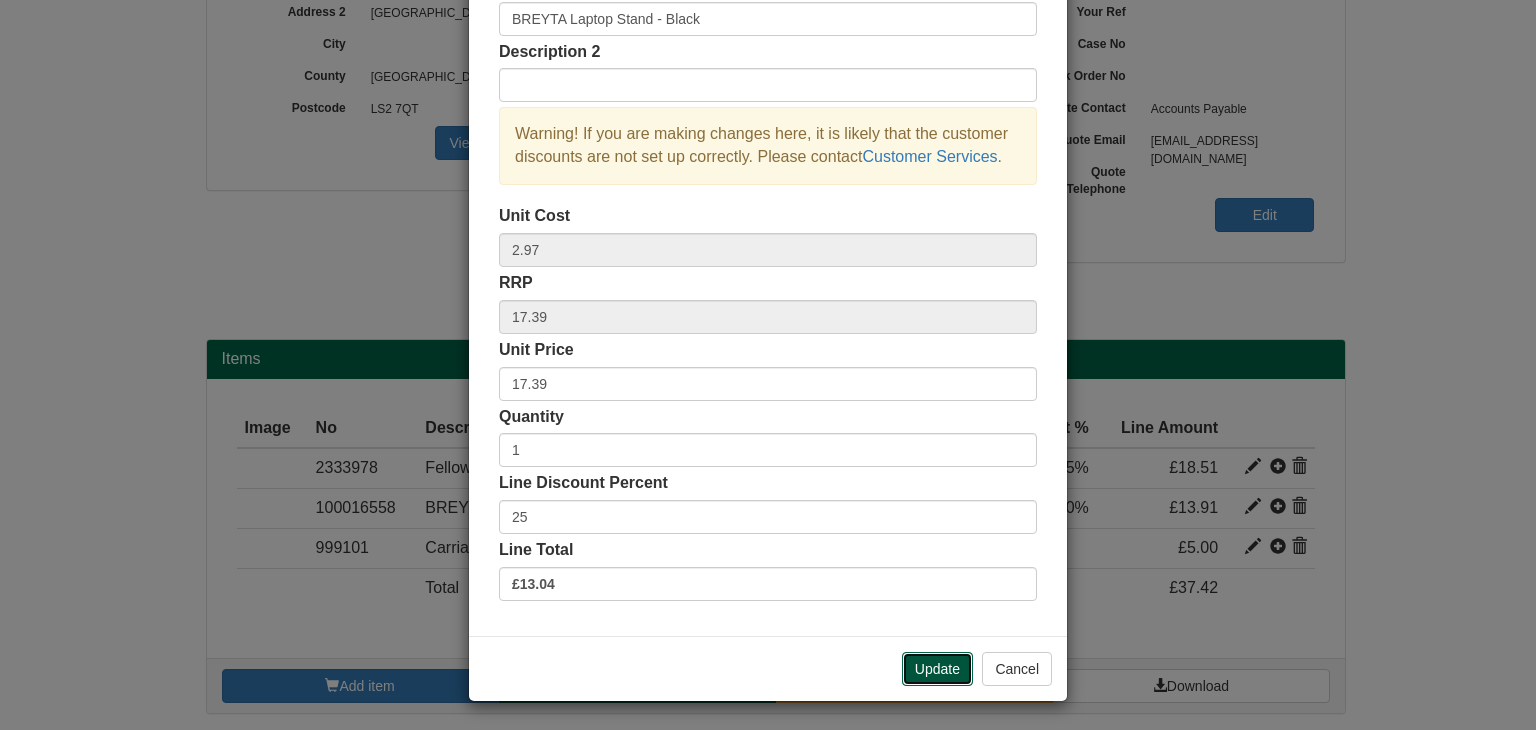 click on "Update" at bounding box center (937, 669) 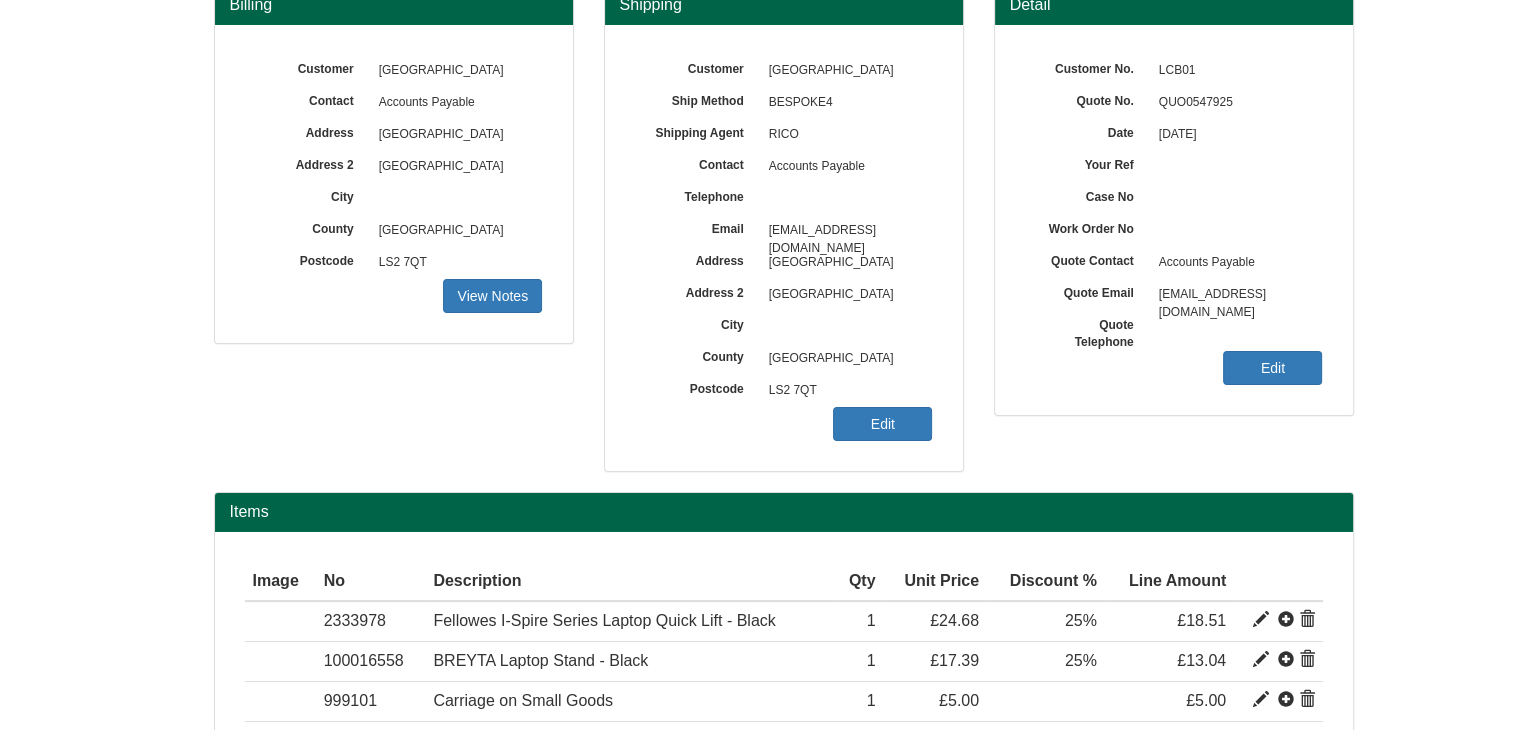scroll, scrollTop: 200, scrollLeft: 0, axis: vertical 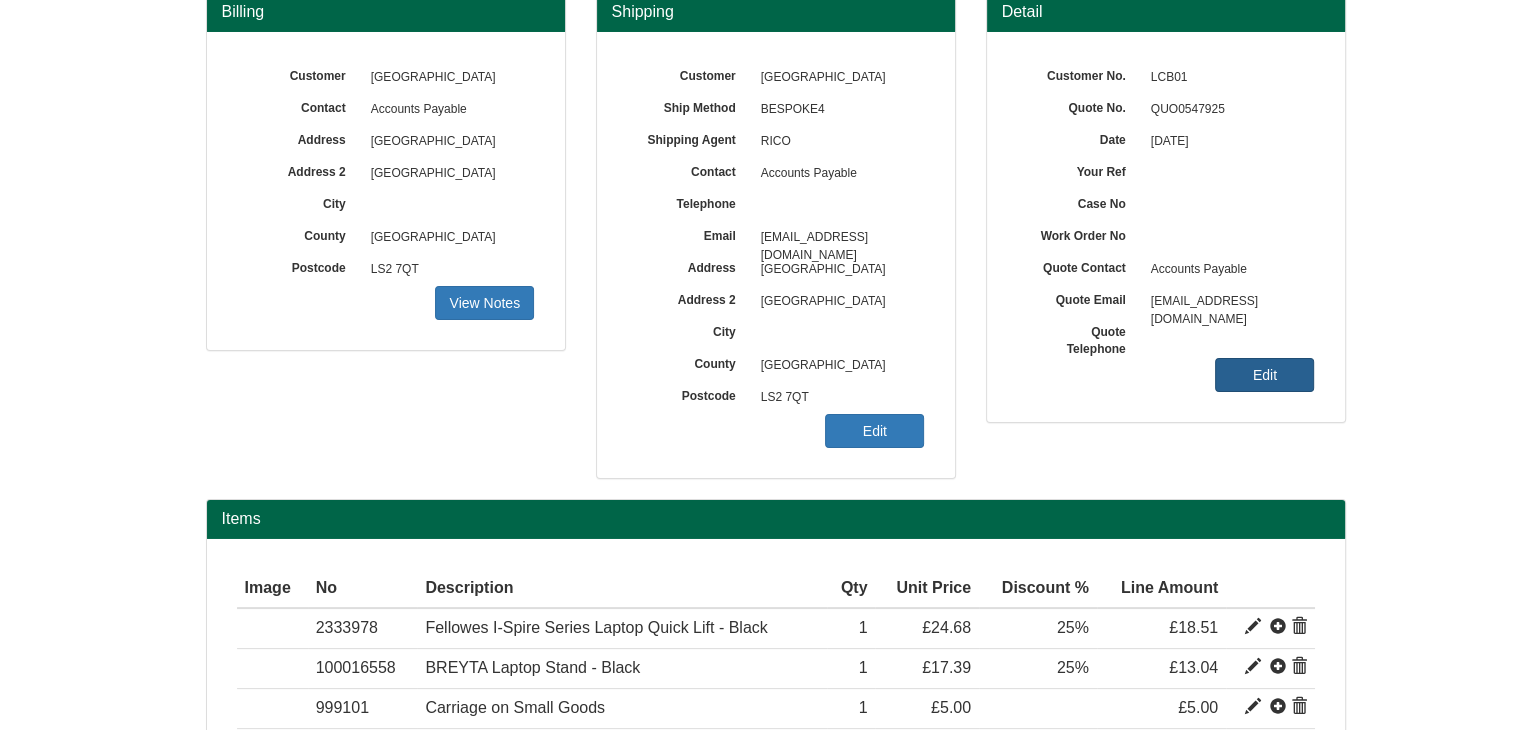 click on "Edit" at bounding box center [1264, 375] 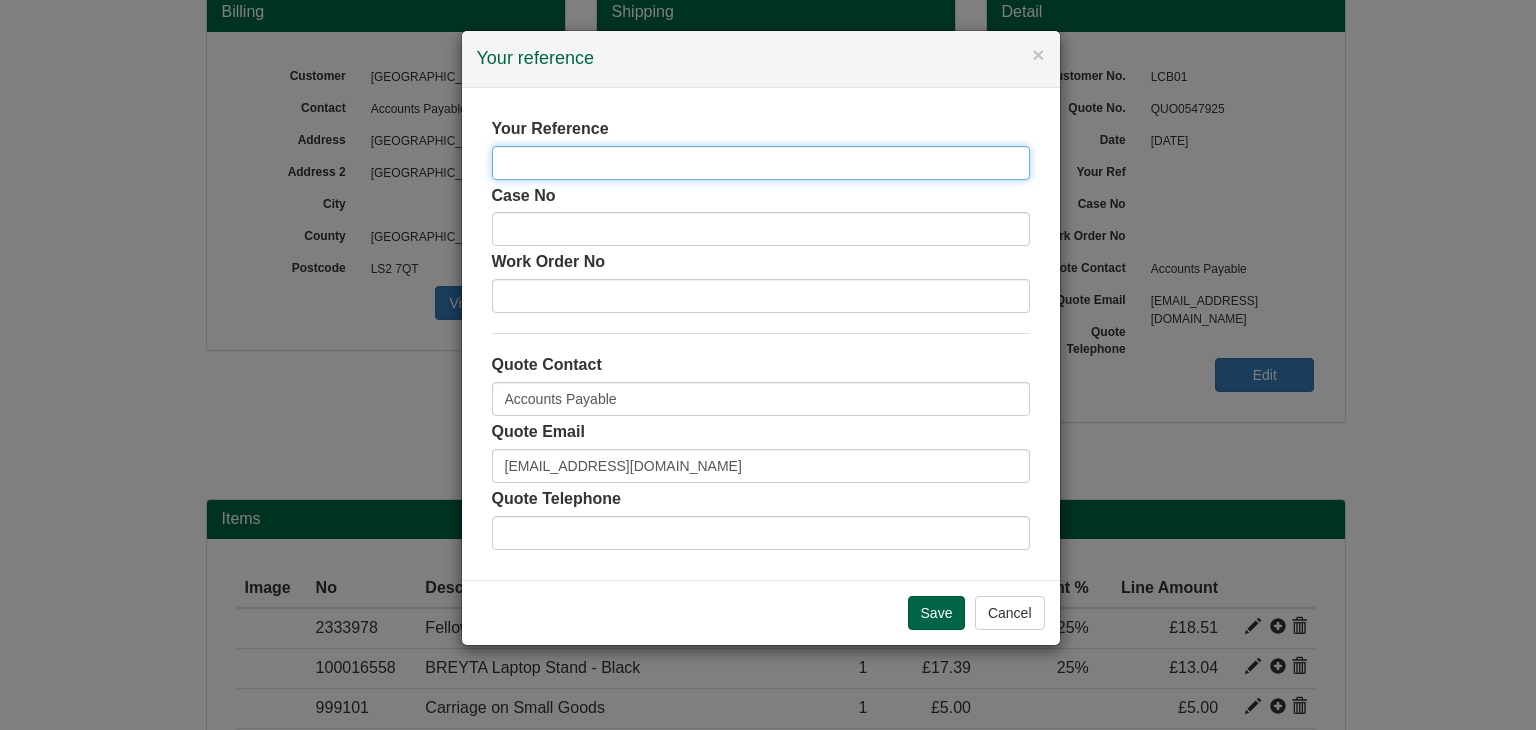 click at bounding box center (761, 163) 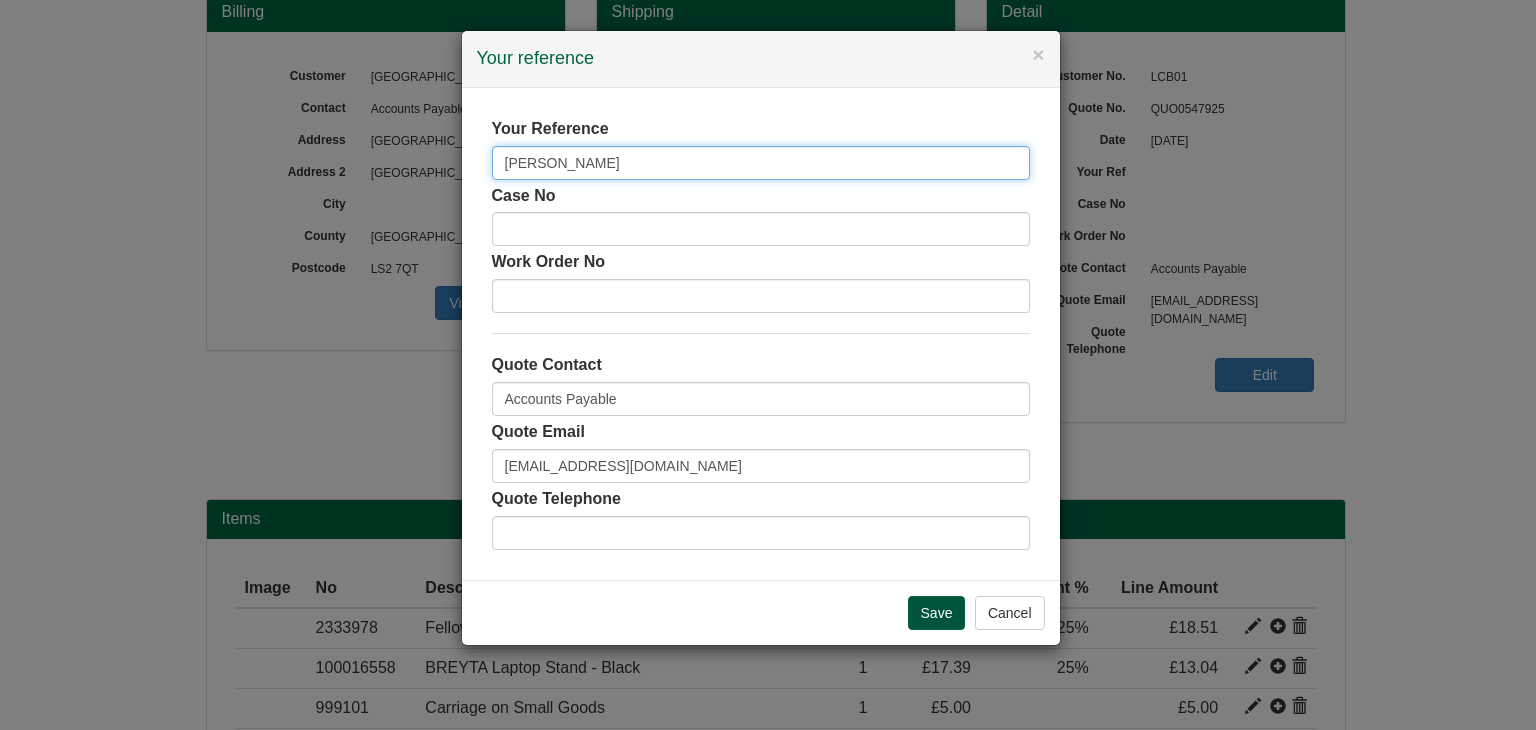 type on "Aimee Beckwith" 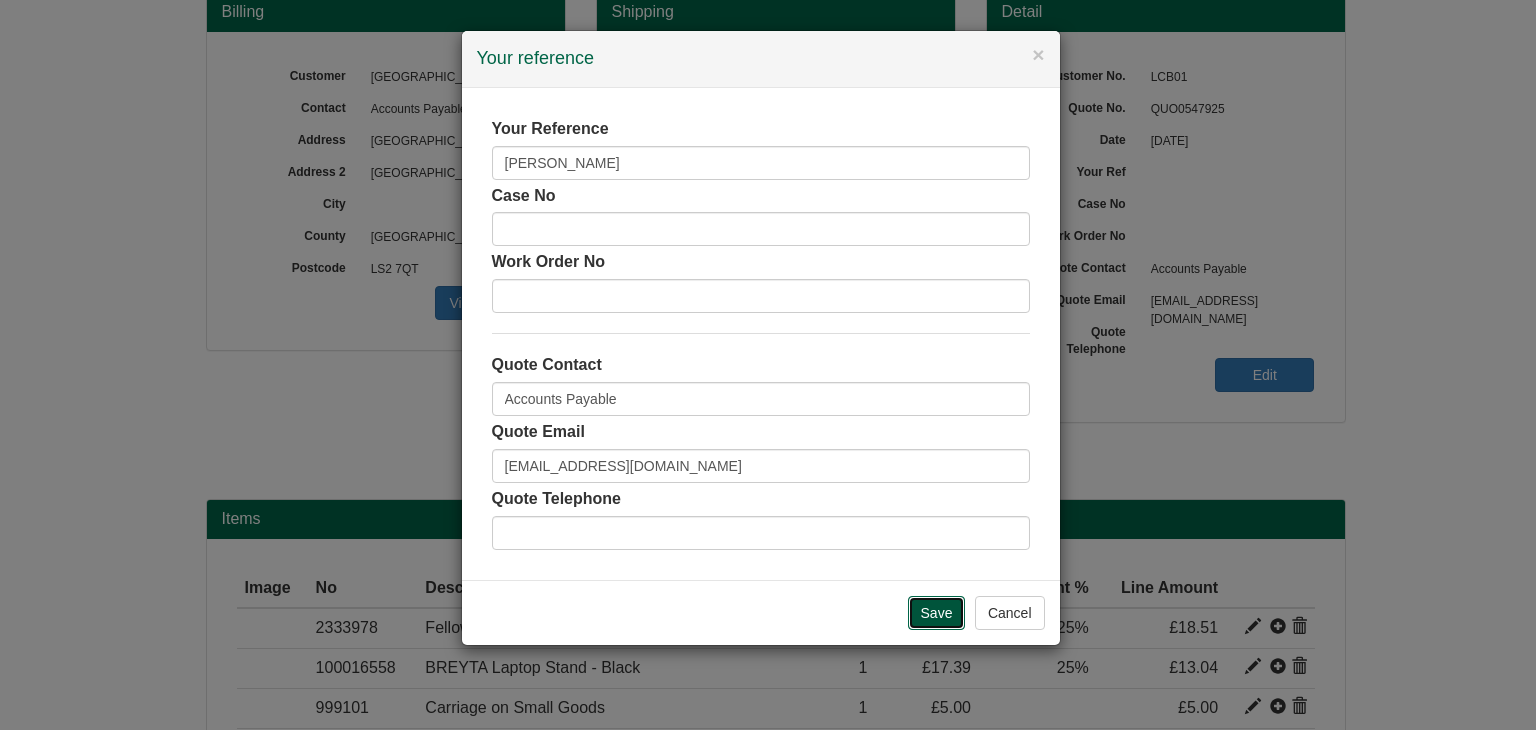 click on "Save" at bounding box center [937, 613] 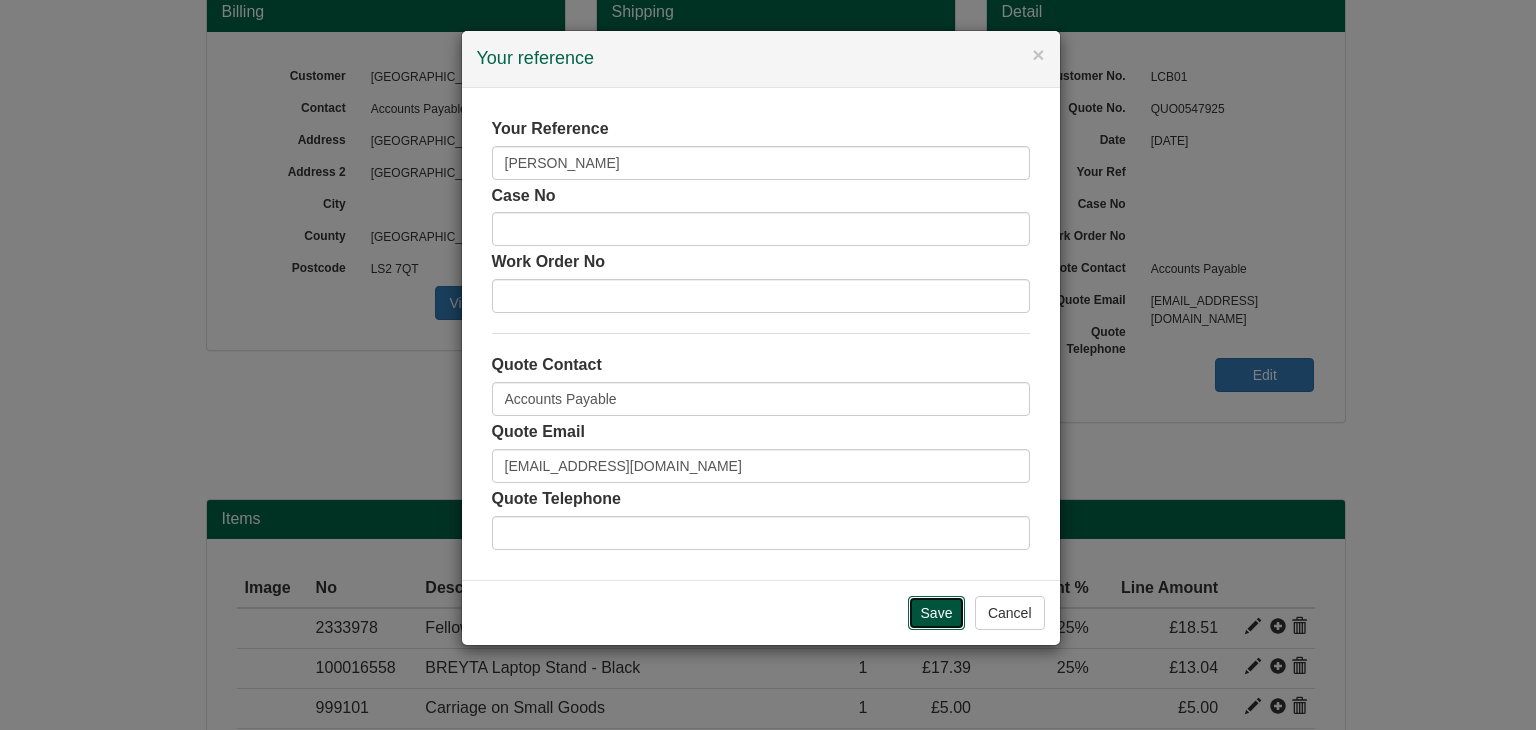 click on "Save" at bounding box center [937, 613] 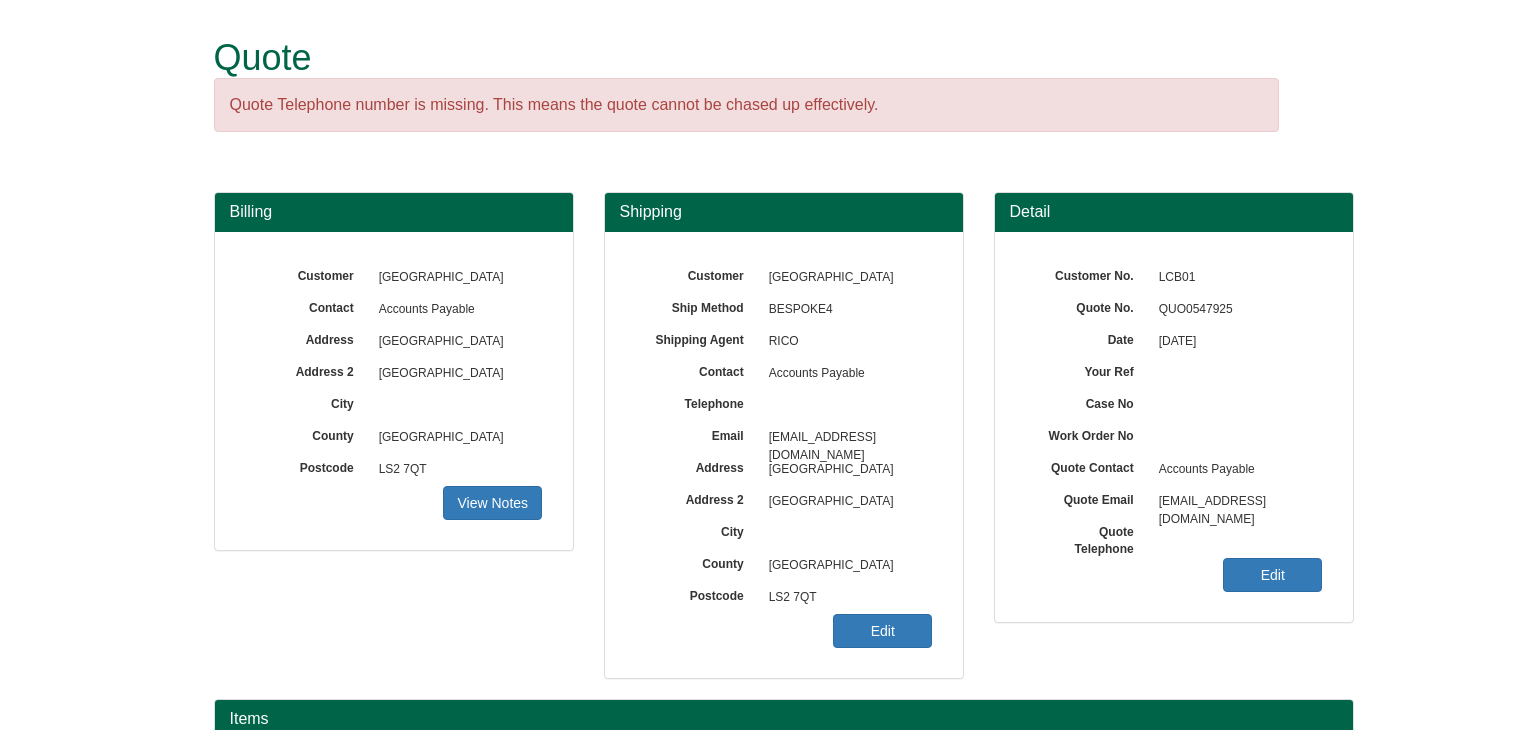 scroll, scrollTop: 200, scrollLeft: 0, axis: vertical 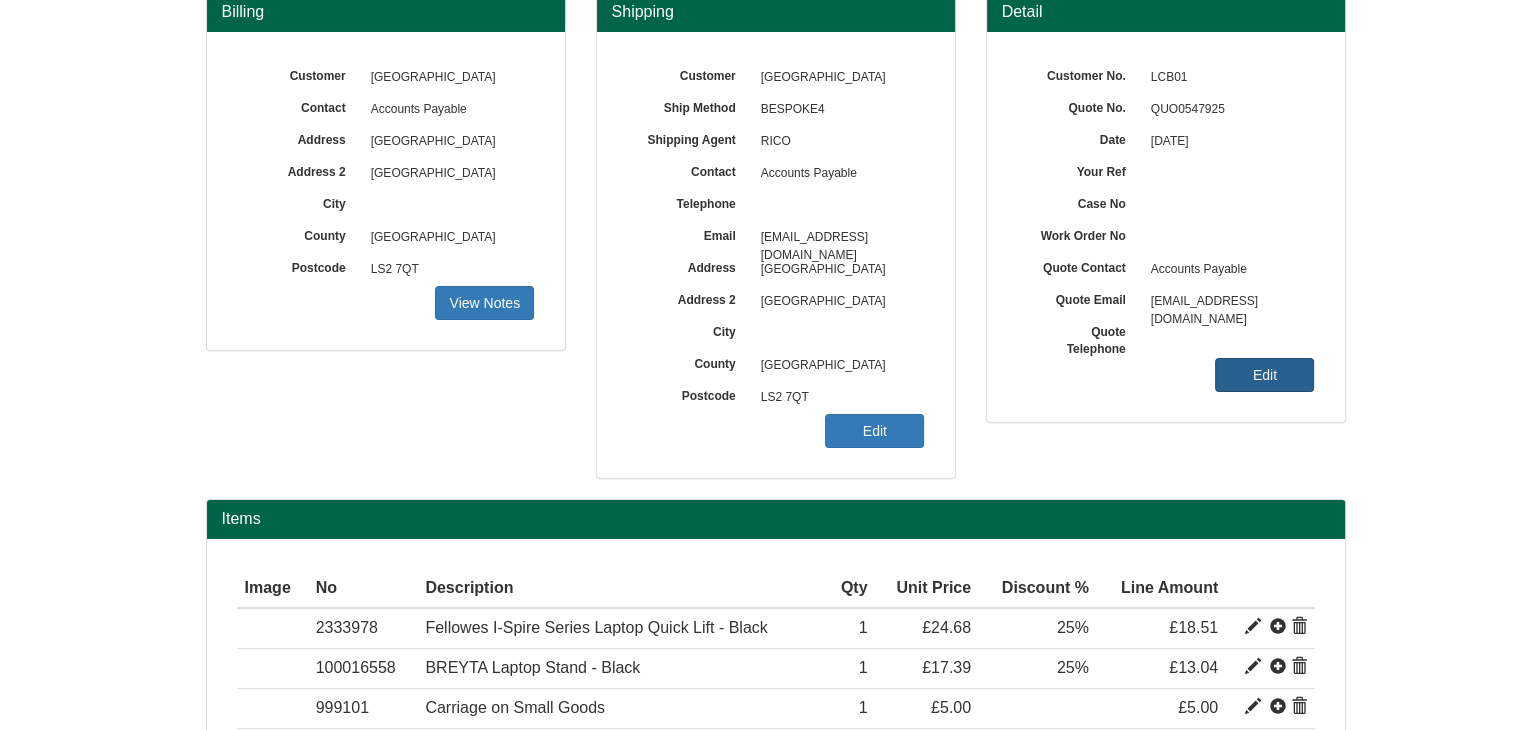 click on "Edit" at bounding box center [1264, 375] 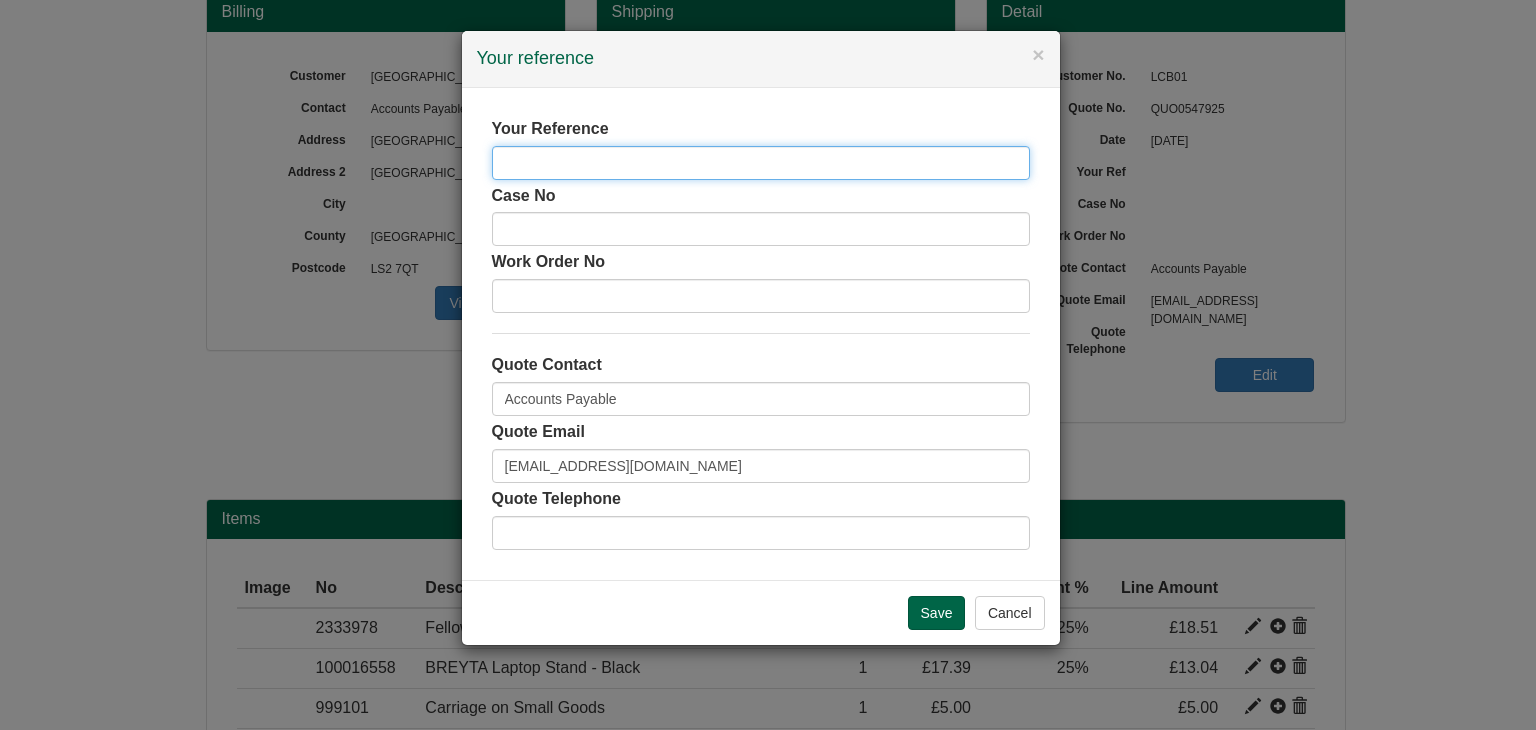 click at bounding box center [761, 163] 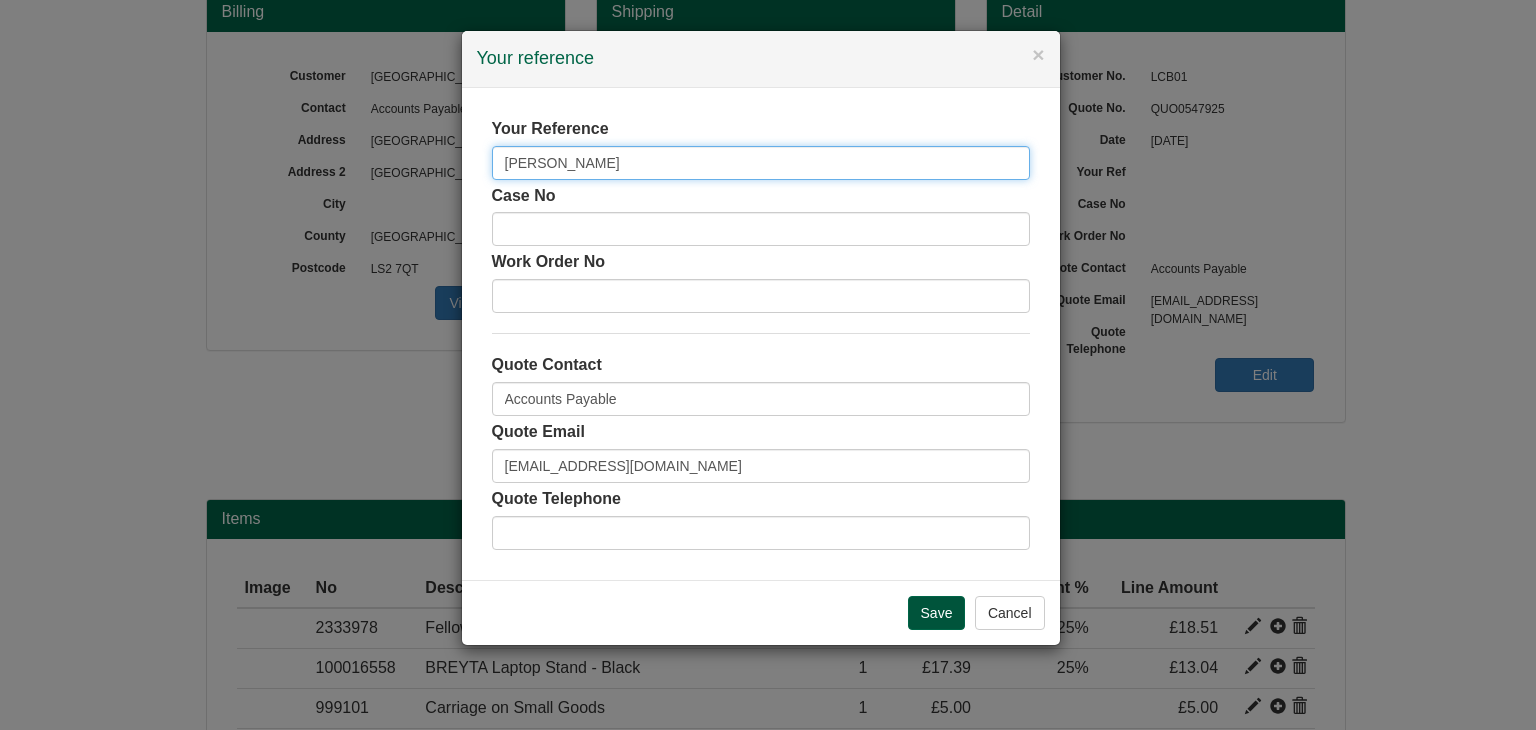 type on "Aimee Beckwith" 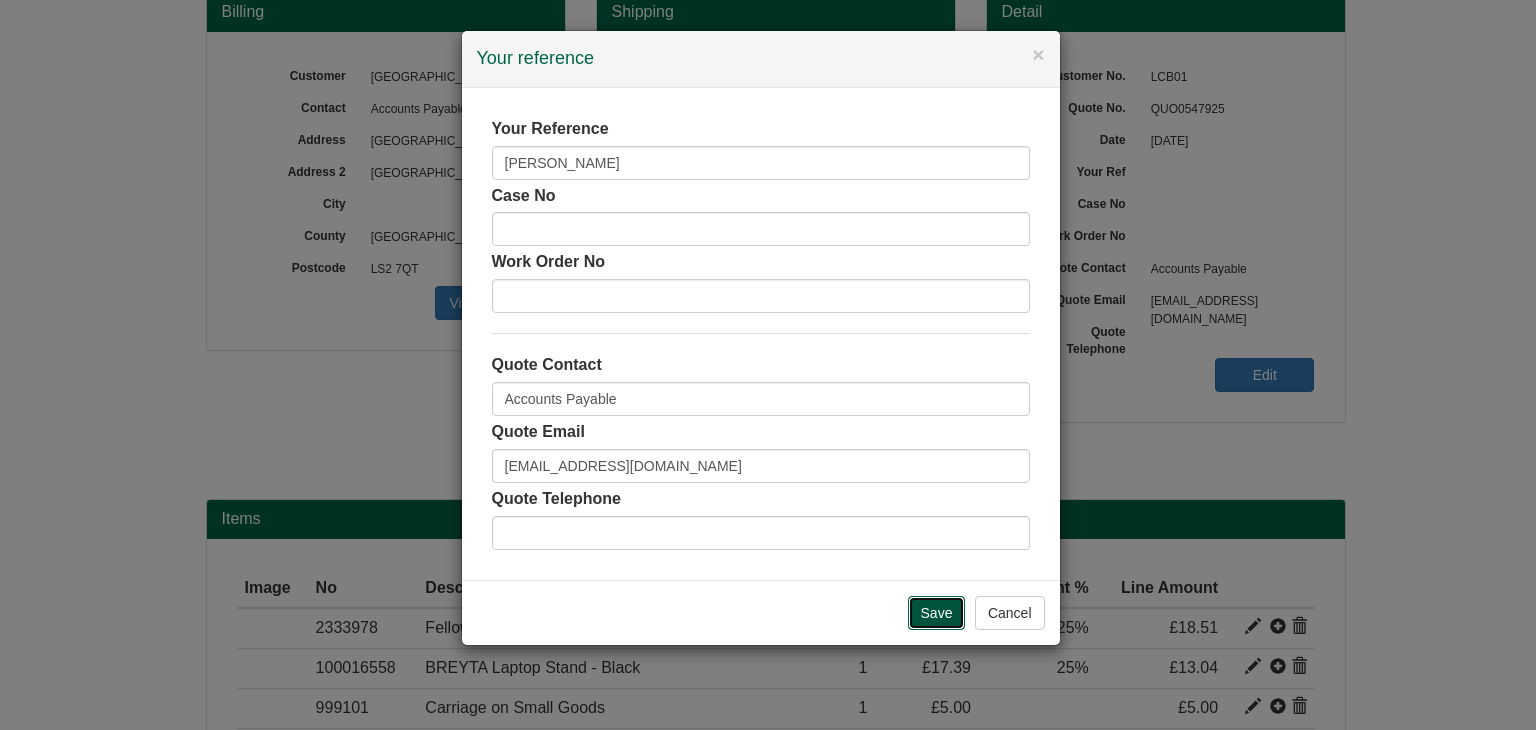 click on "Save" at bounding box center (937, 613) 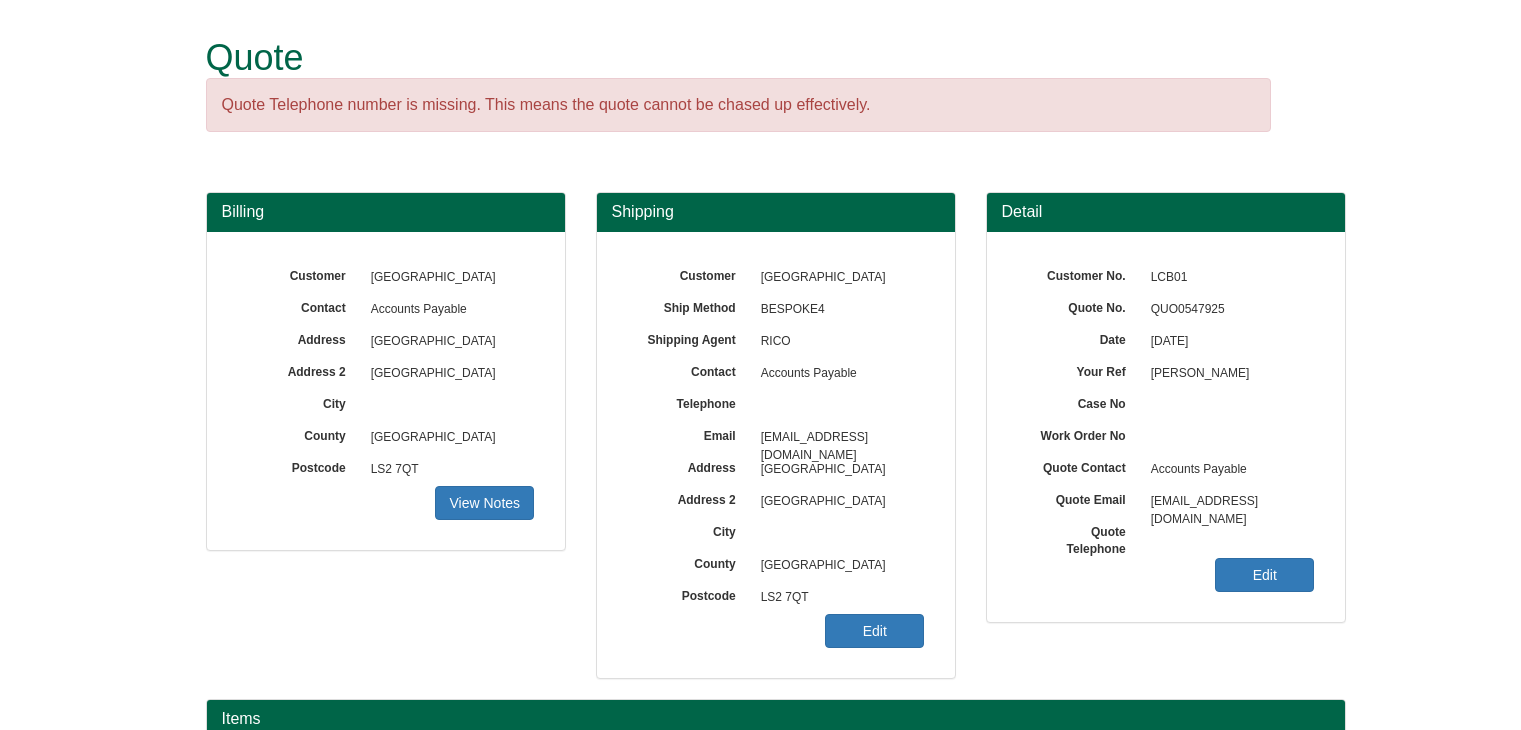 scroll, scrollTop: 0, scrollLeft: 0, axis: both 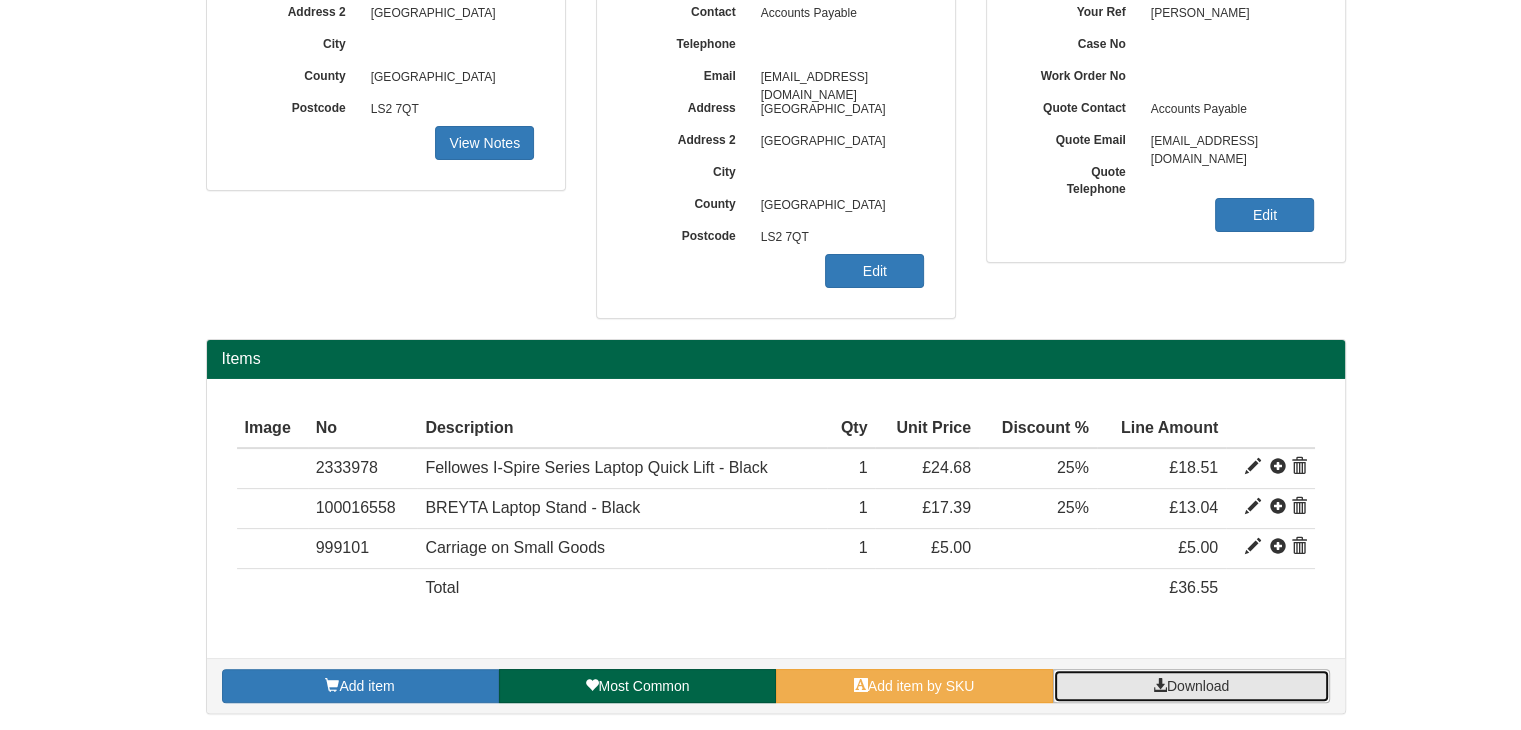 click on "Download" at bounding box center [1198, 686] 